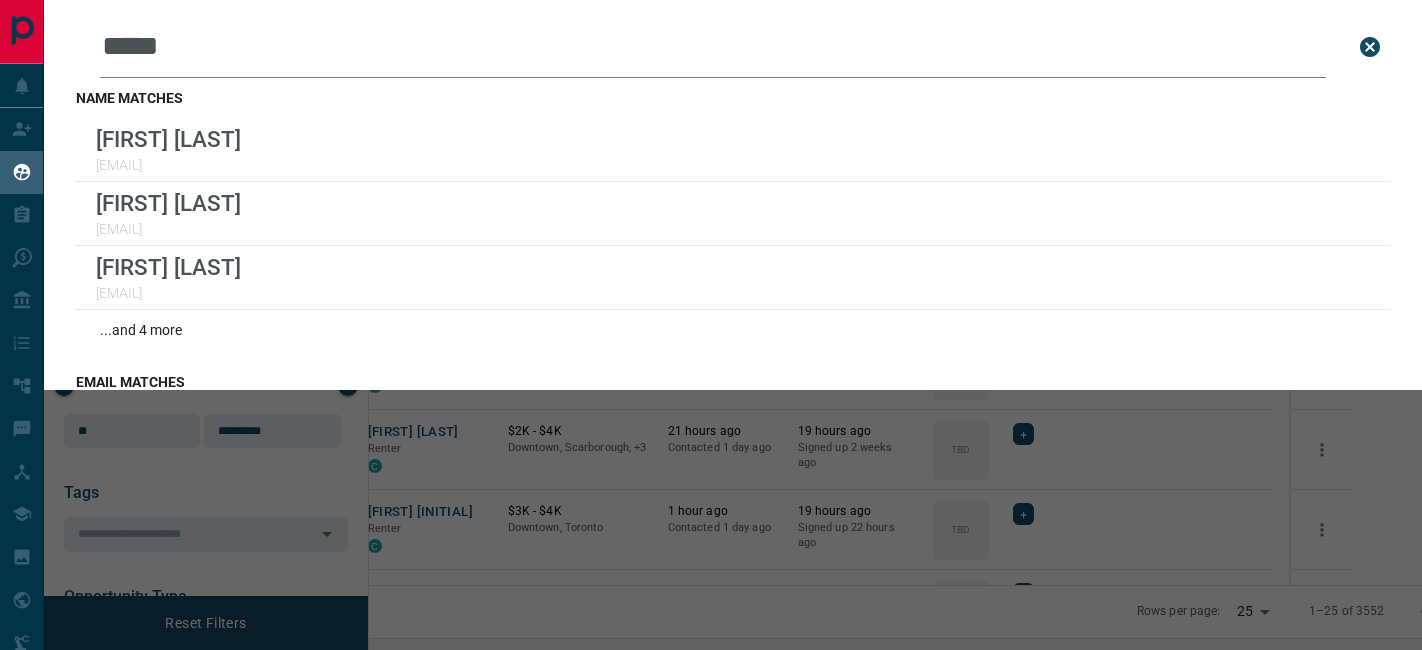 scroll, scrollTop: 0, scrollLeft: 0, axis: both 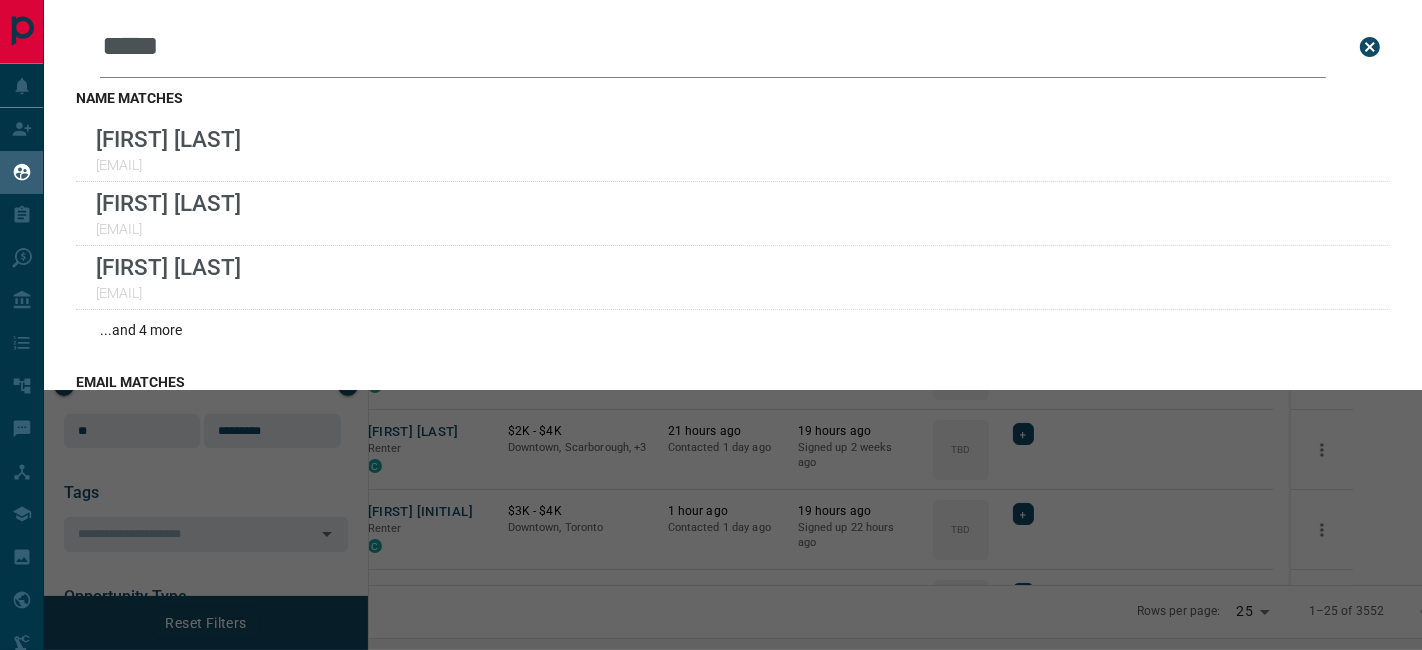 click on "*****" at bounding box center [713, 47] 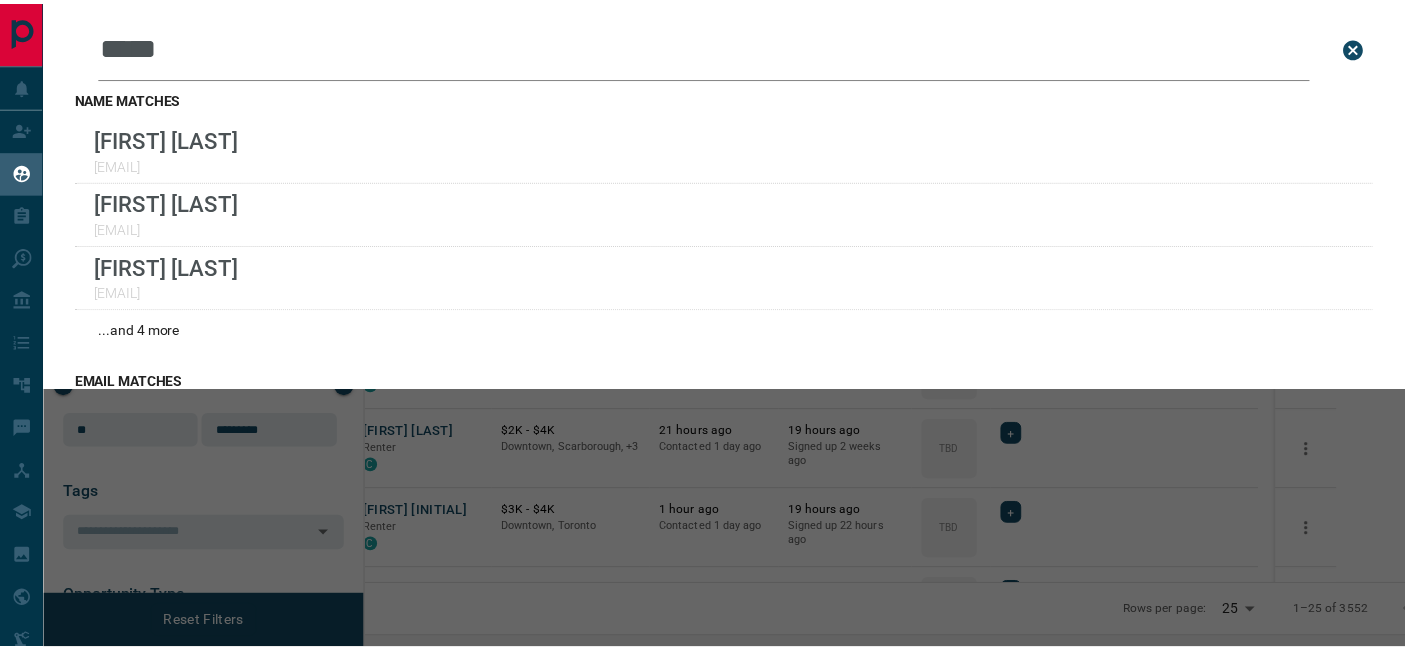 scroll, scrollTop: 455, scrollLeft: 1028, axis: both 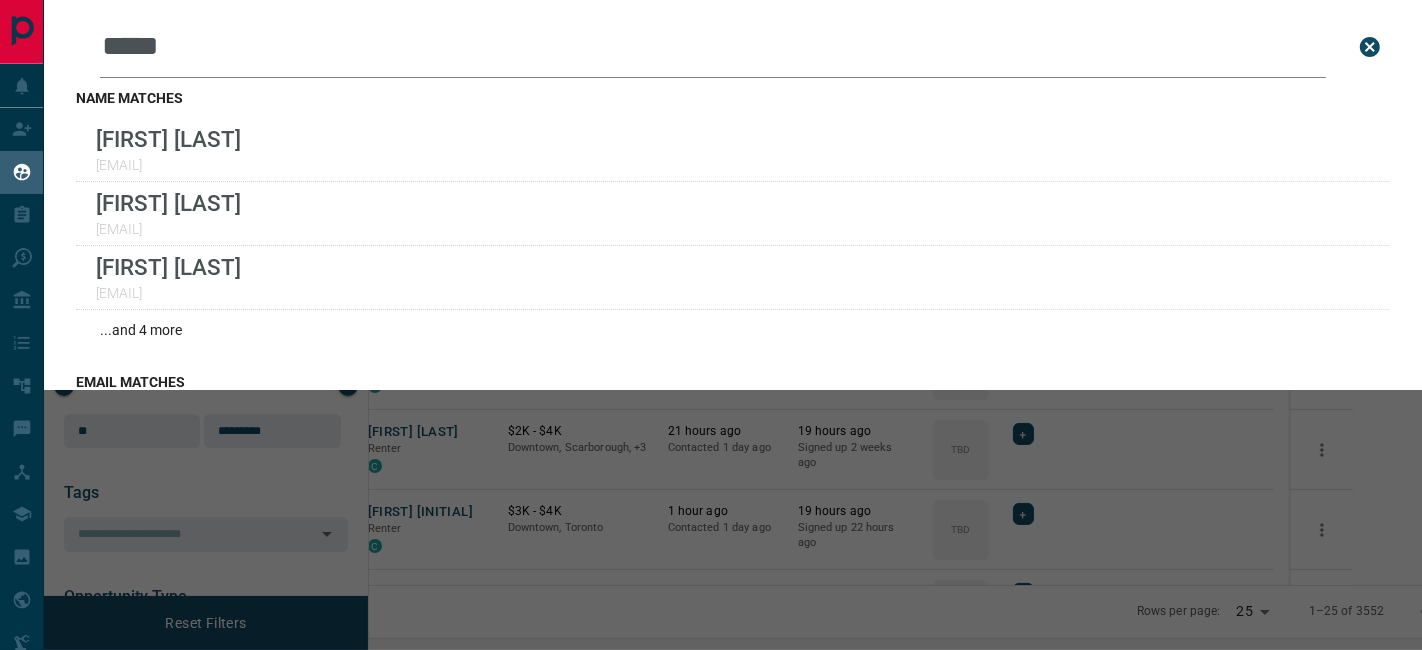 type on "*" 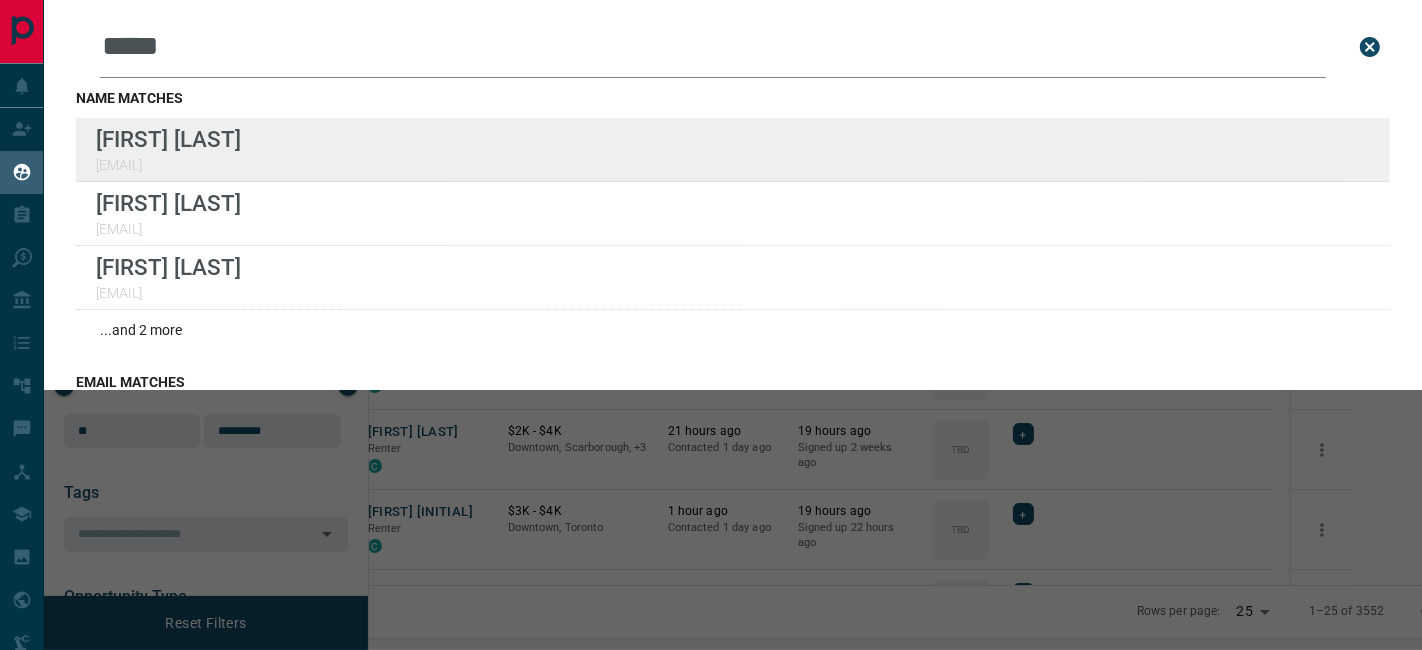 type on "*****" 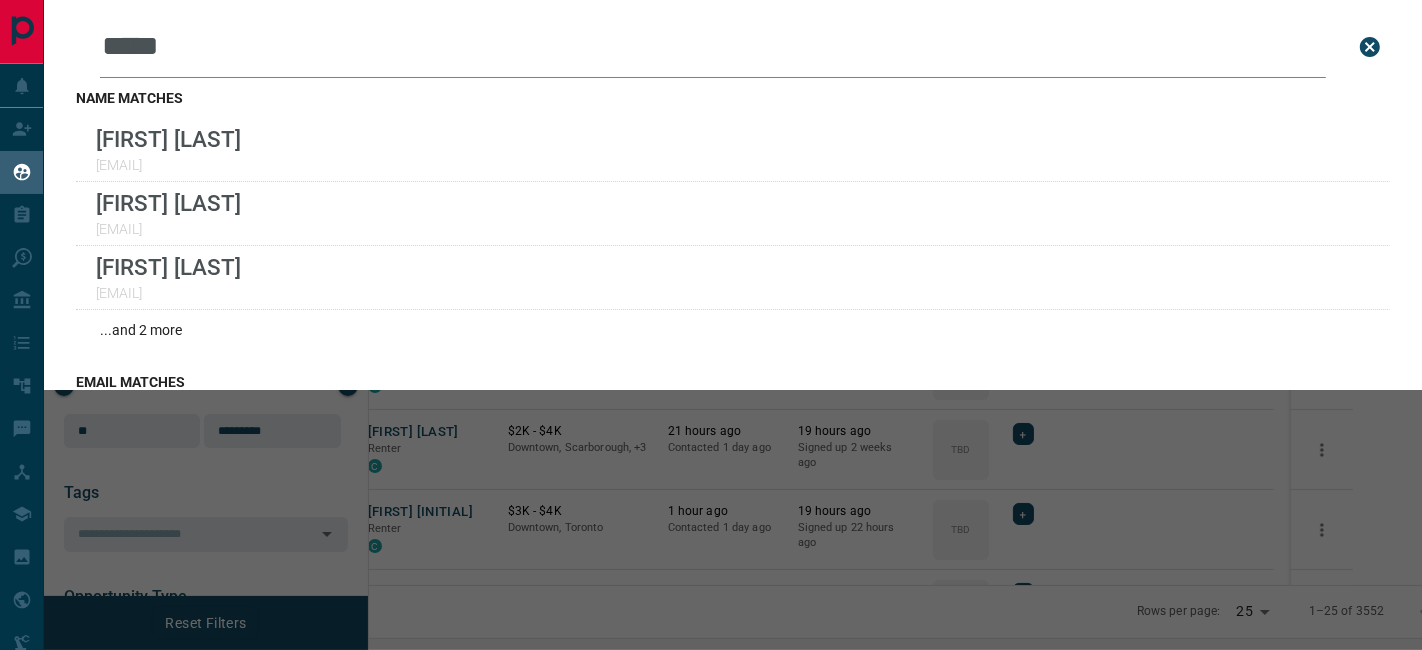 click 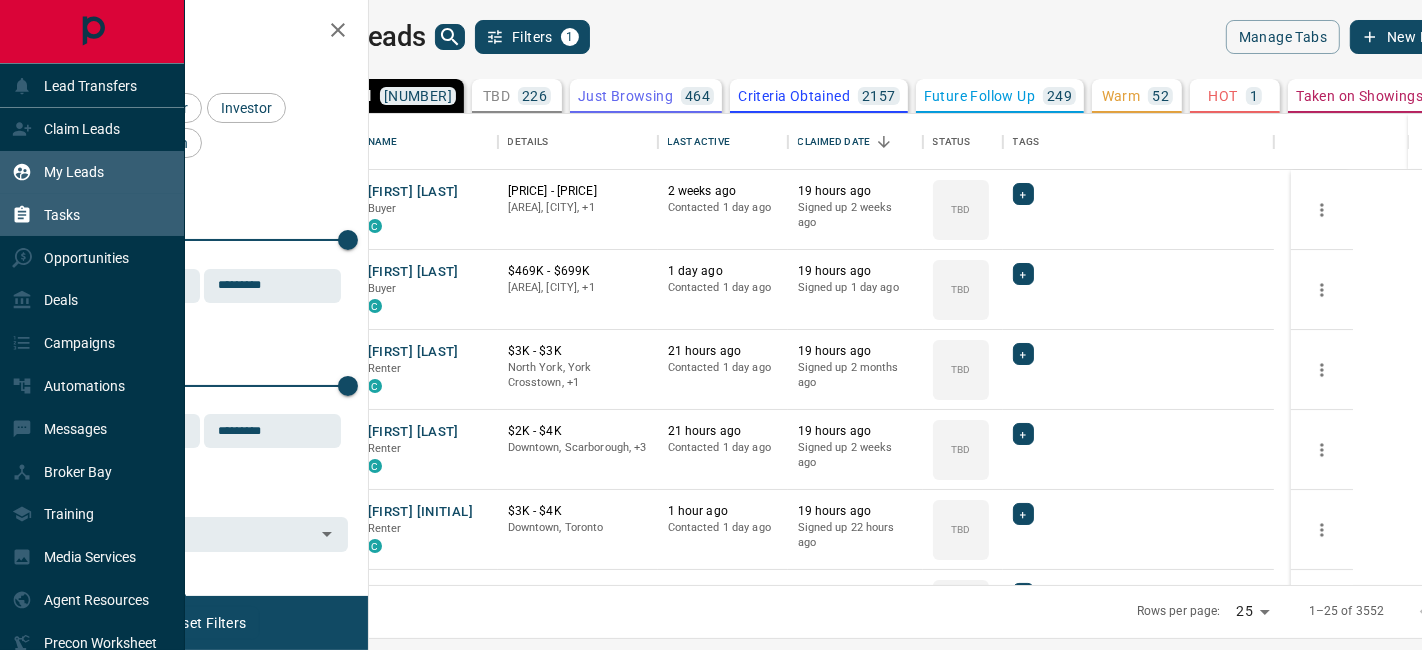 click on "Tasks" at bounding box center [46, 215] 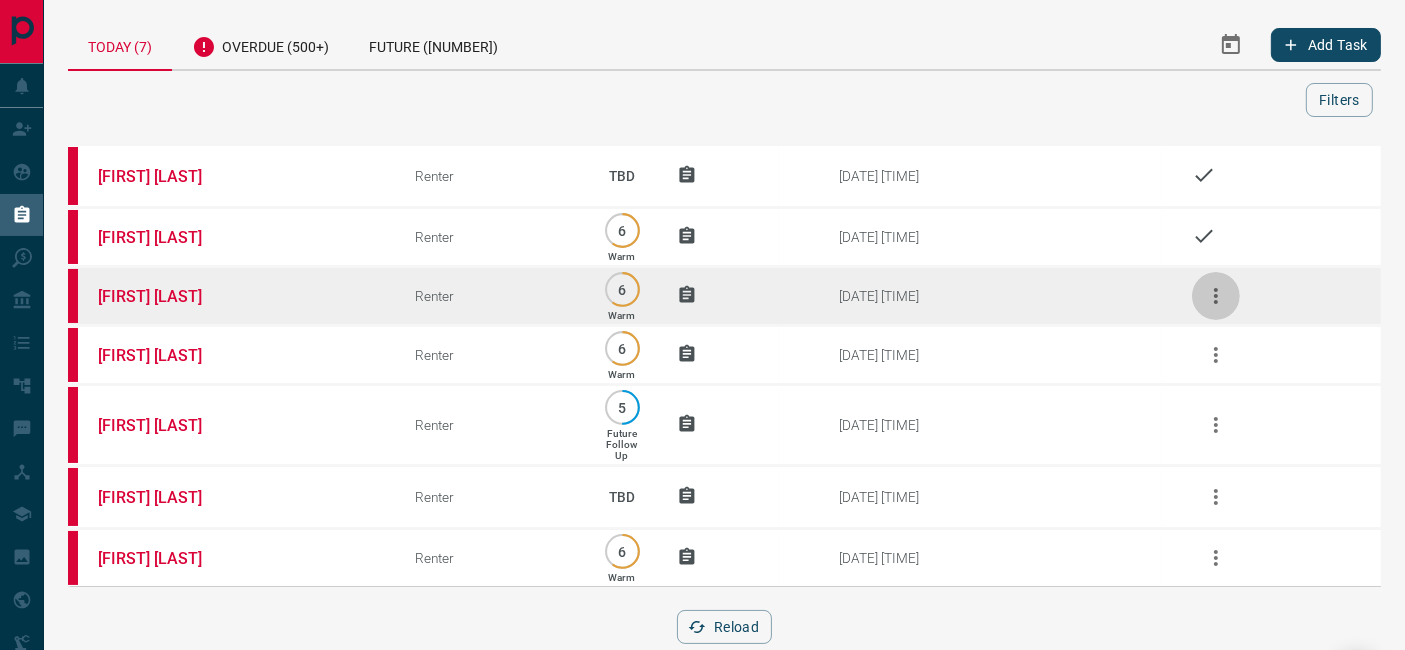 click 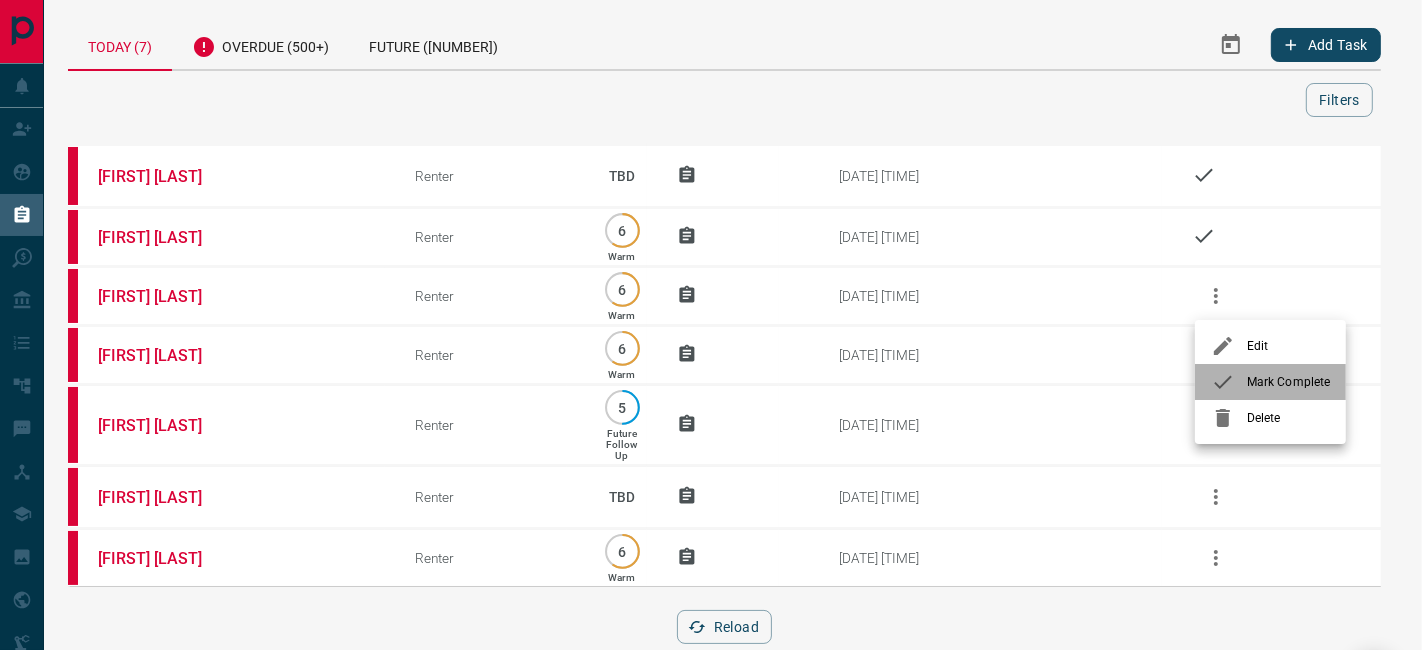 click on "Mark Complete" at bounding box center [1288, 382] 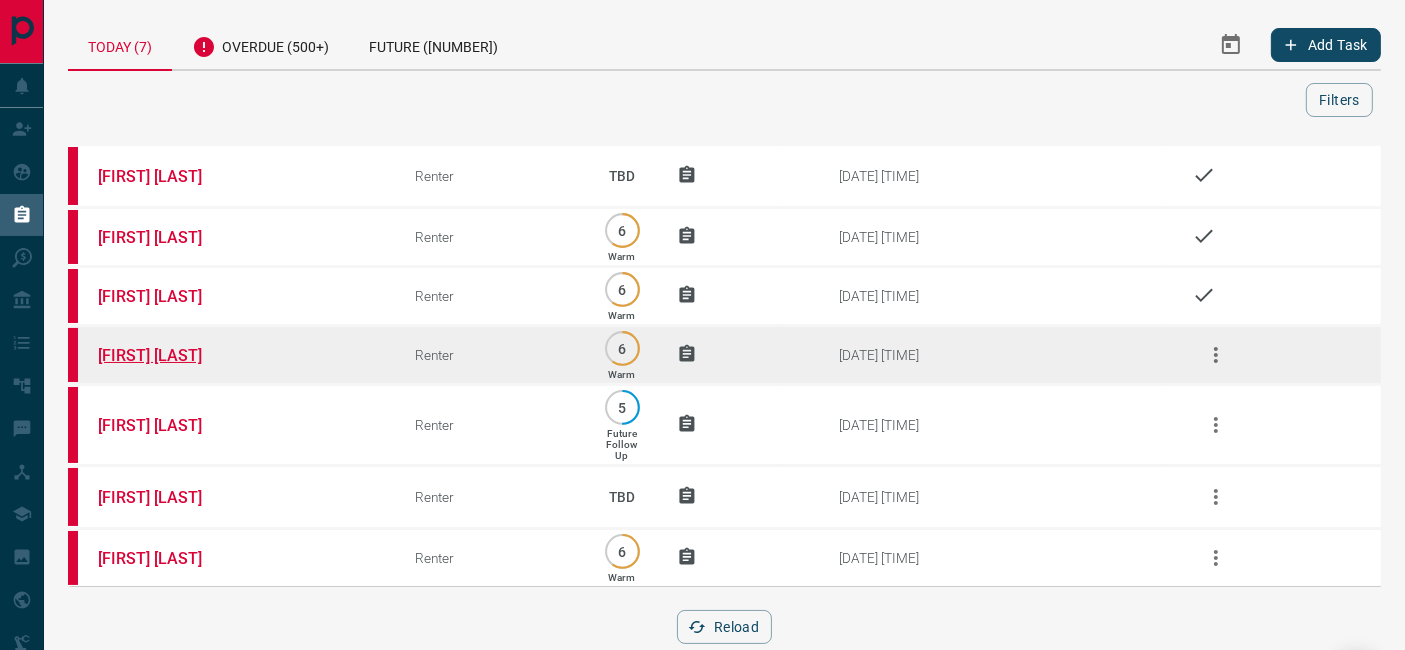 click on "[FIRST] [LAST]" at bounding box center (173, 355) 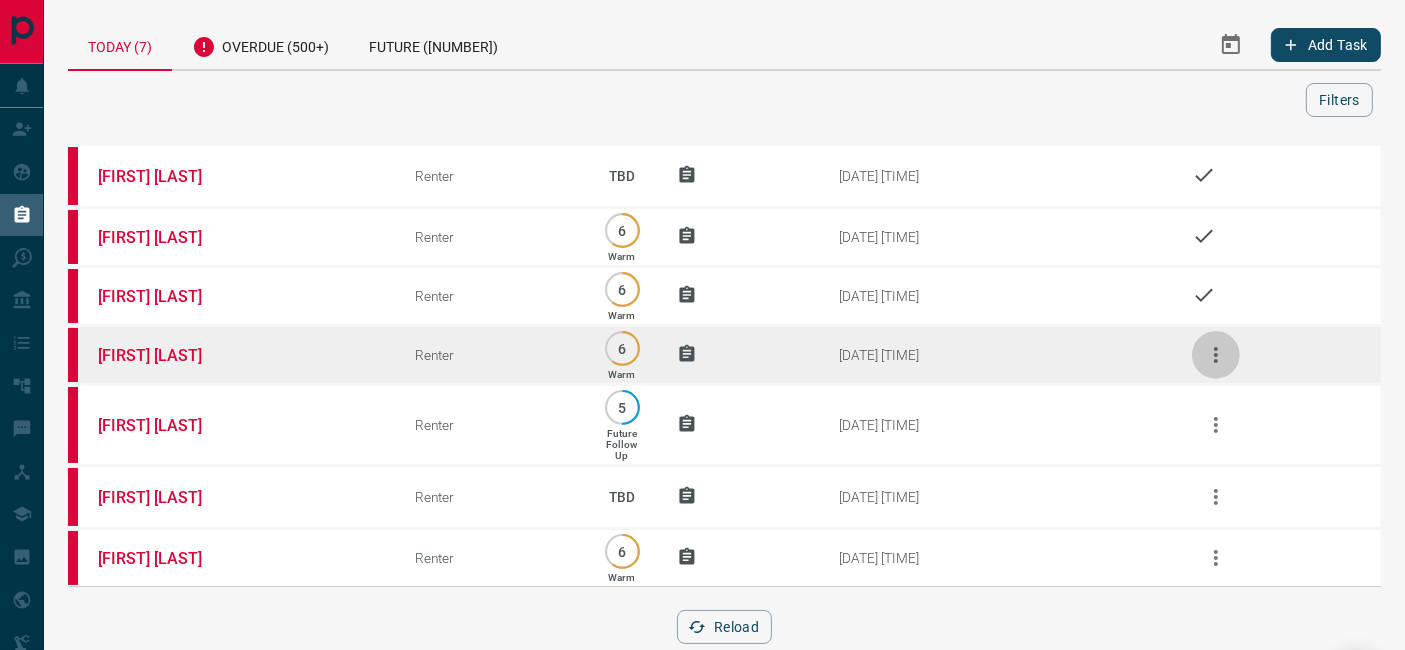 click 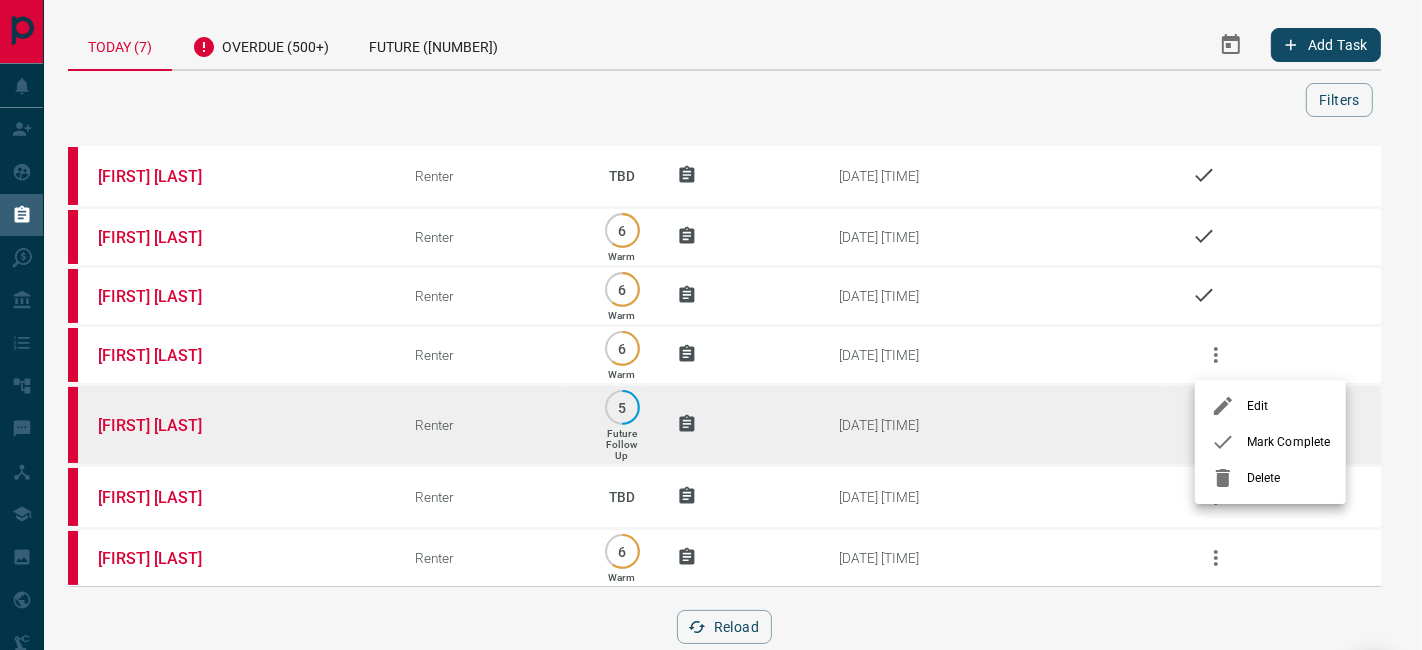 click on "Mark Complete" at bounding box center (1288, 442) 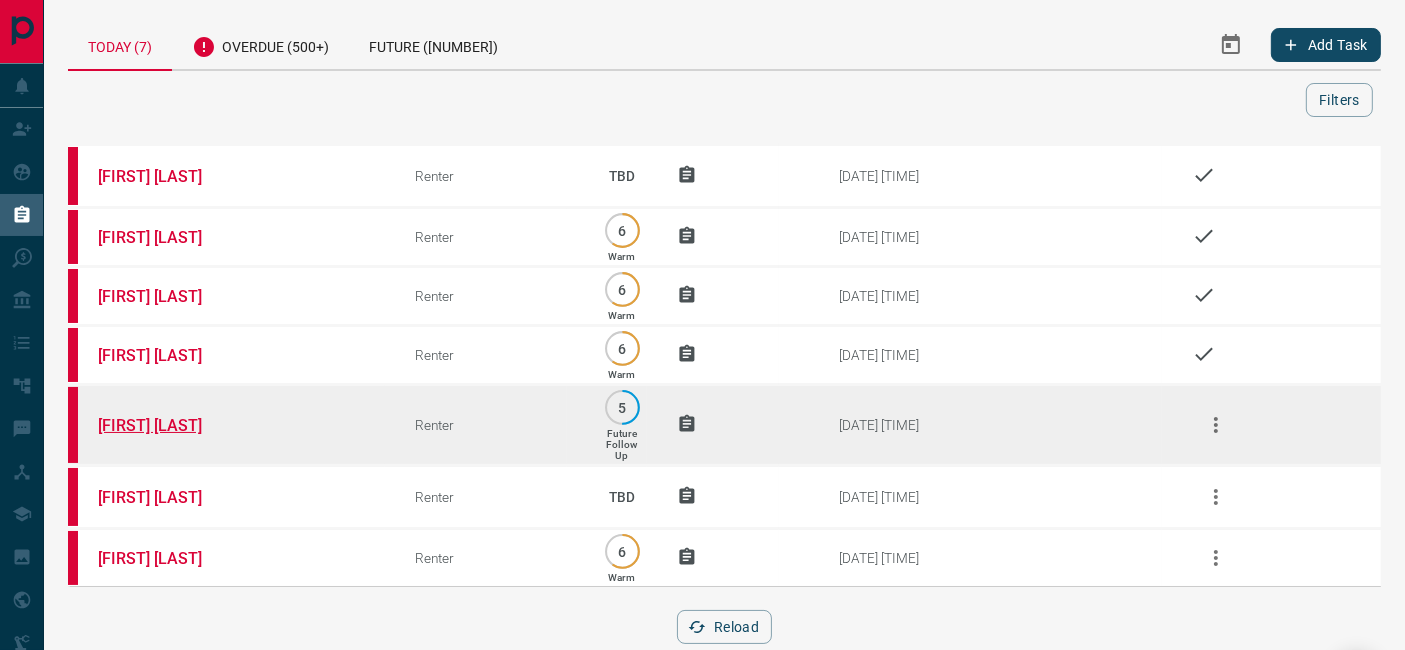click on "[FIRST] [LAST]" at bounding box center (173, 425) 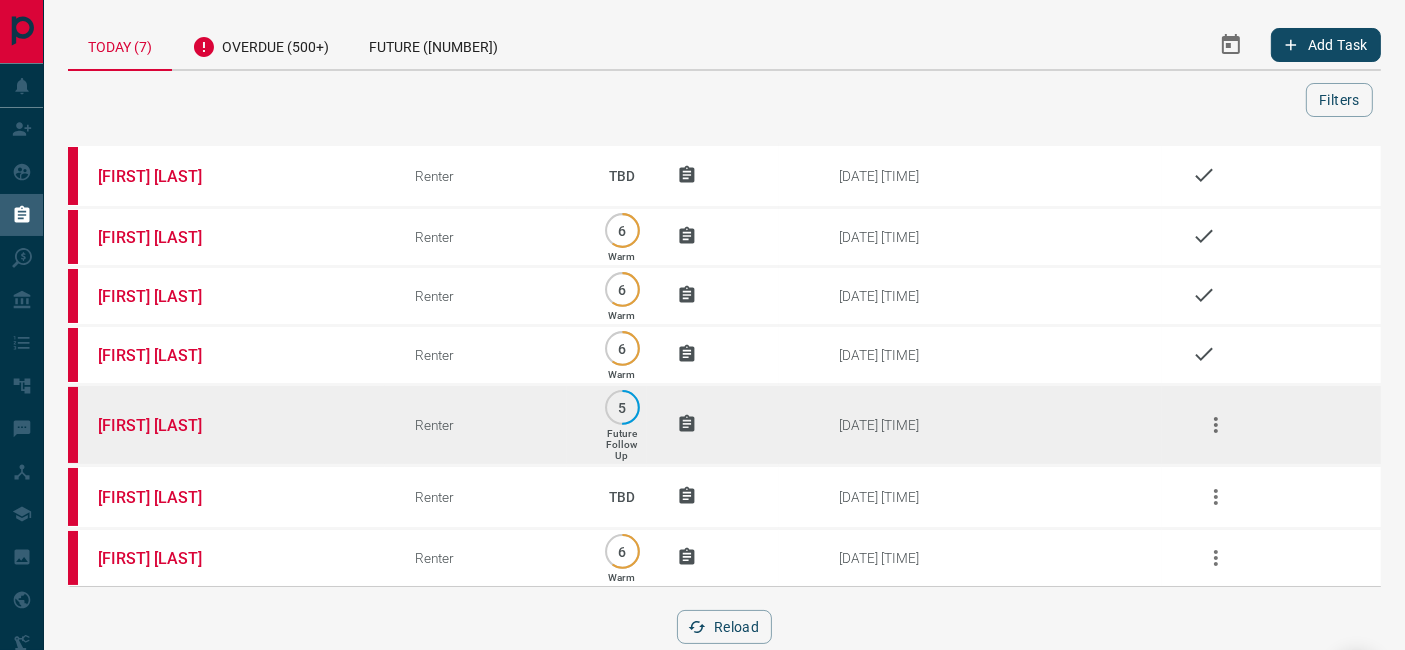 click 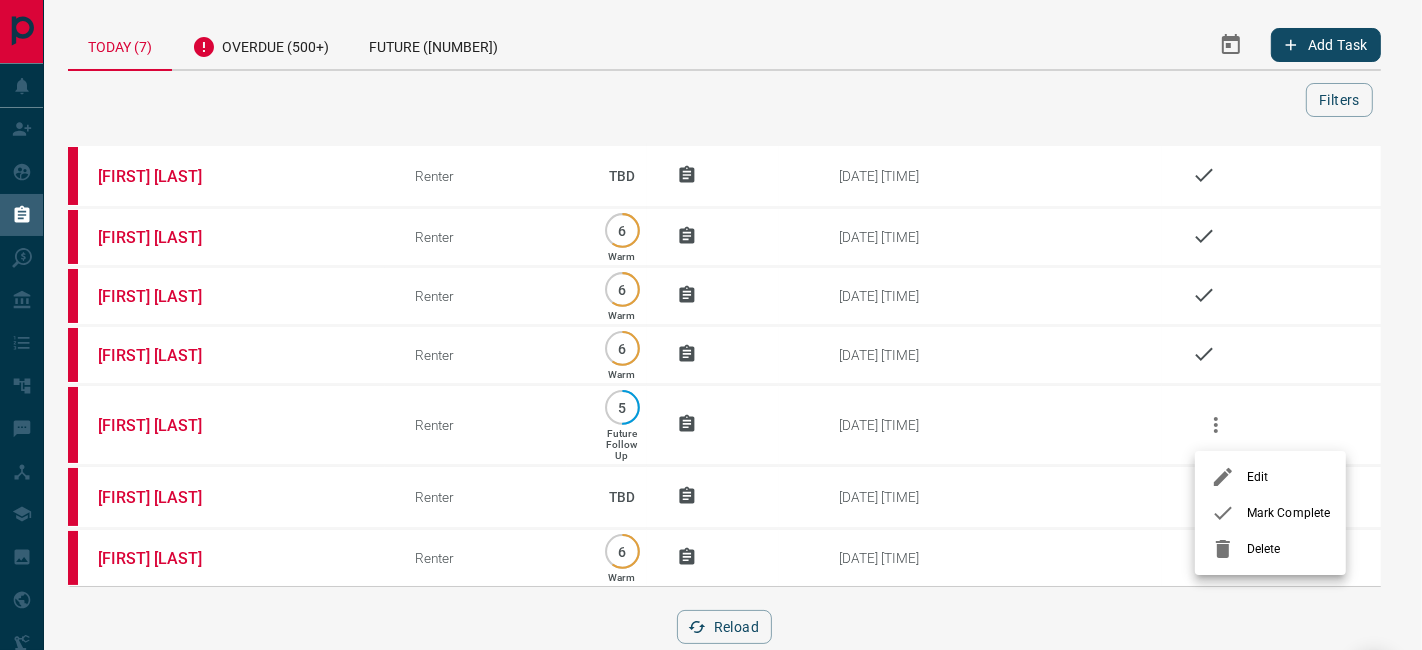 click on "Mark Complete" at bounding box center (1288, 513) 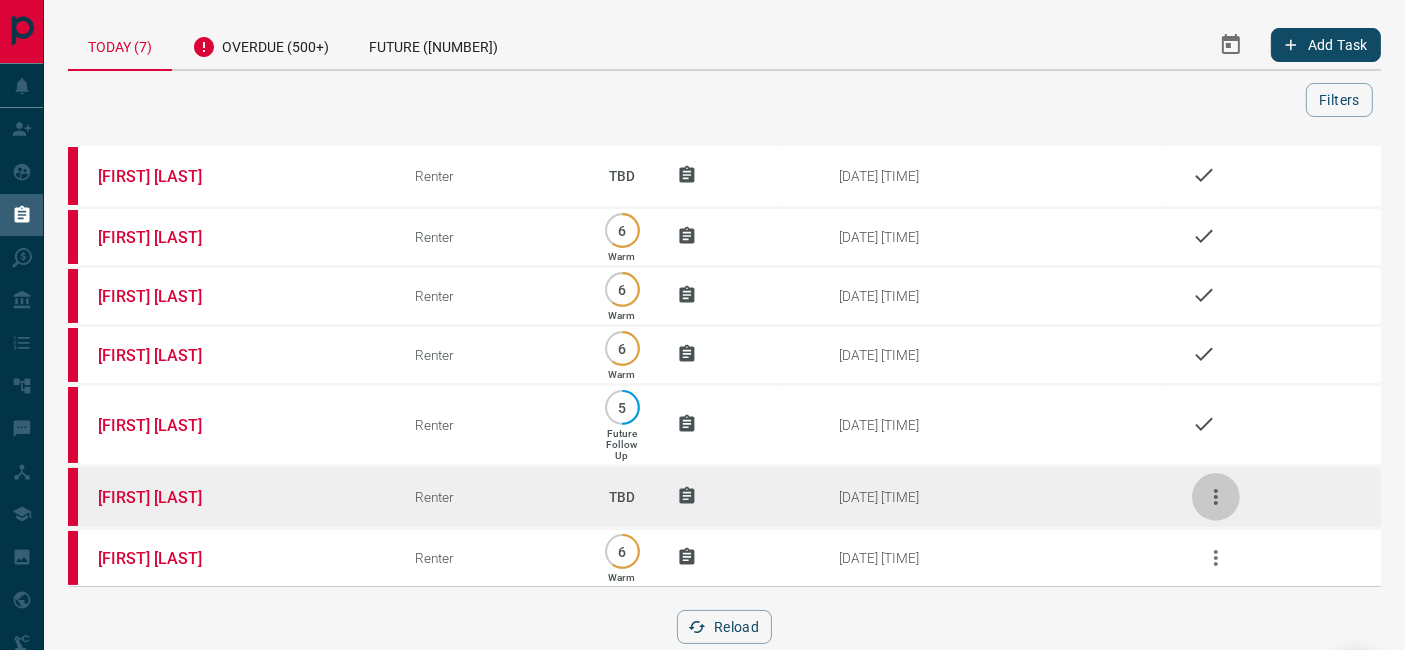 click 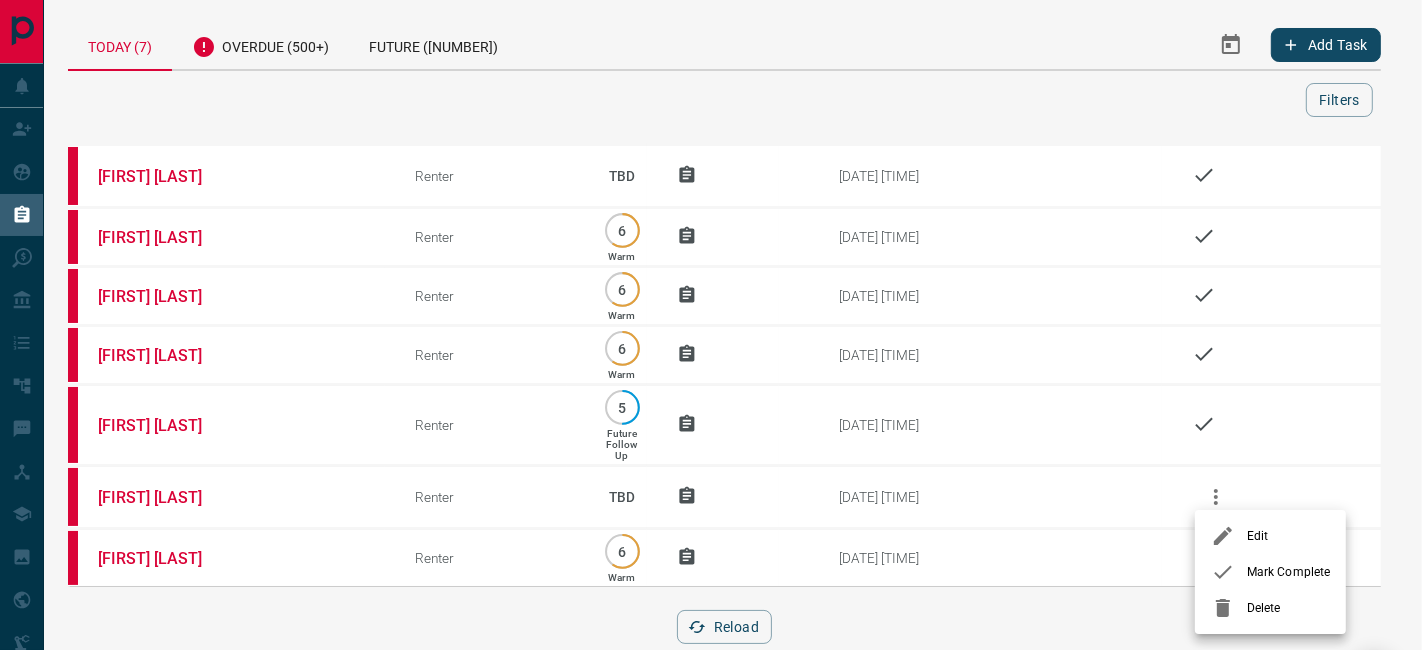 click at bounding box center [711, 325] 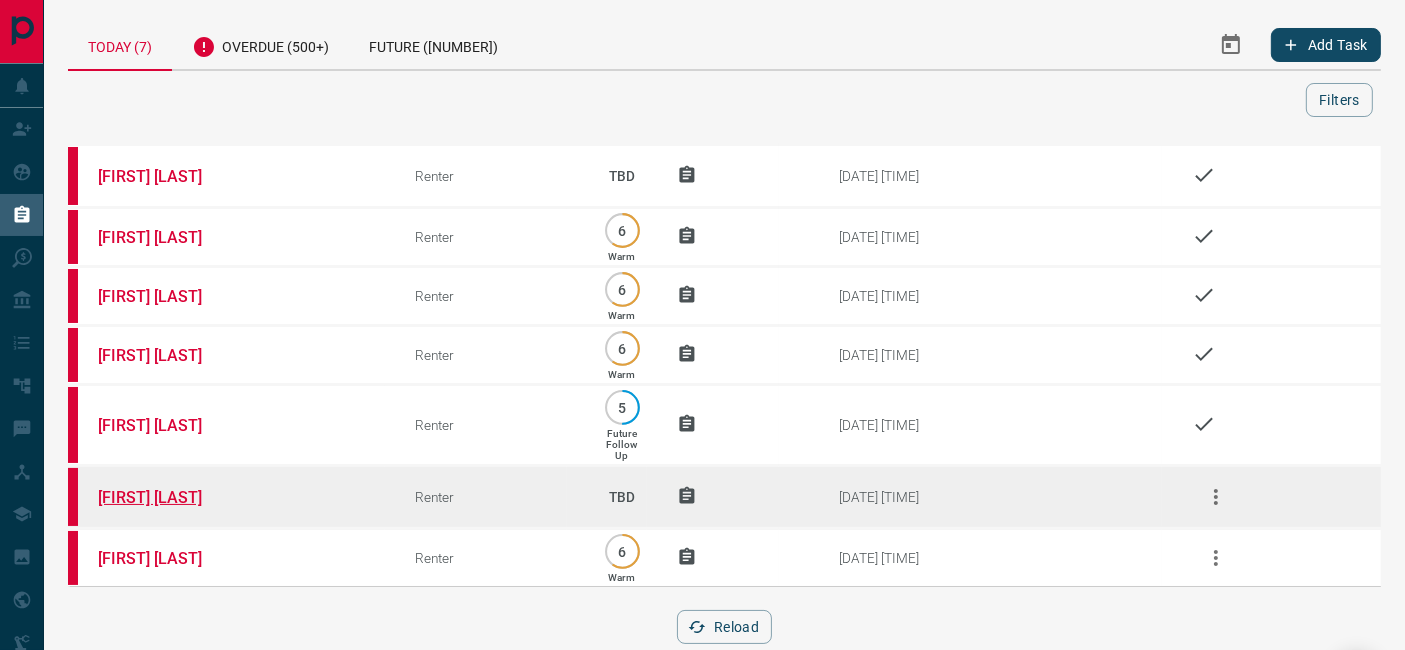 click on "[FIRST] [LAST]" at bounding box center (173, 497) 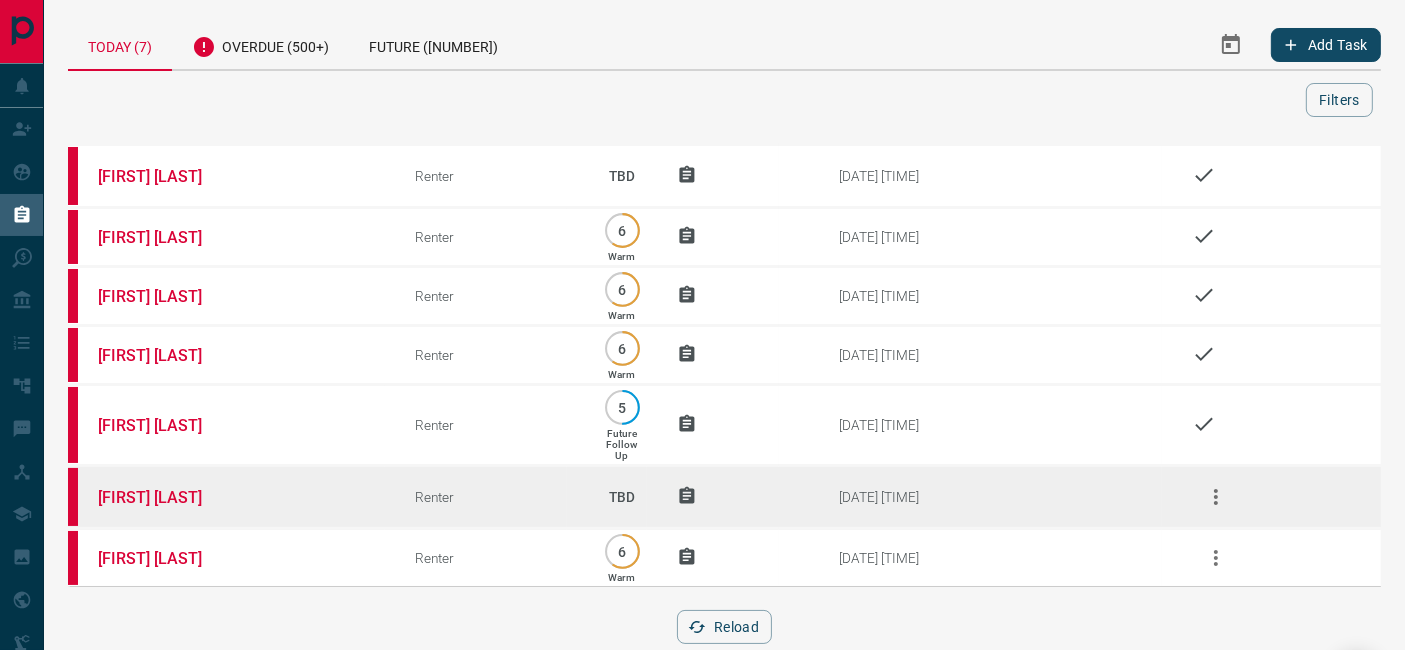 click 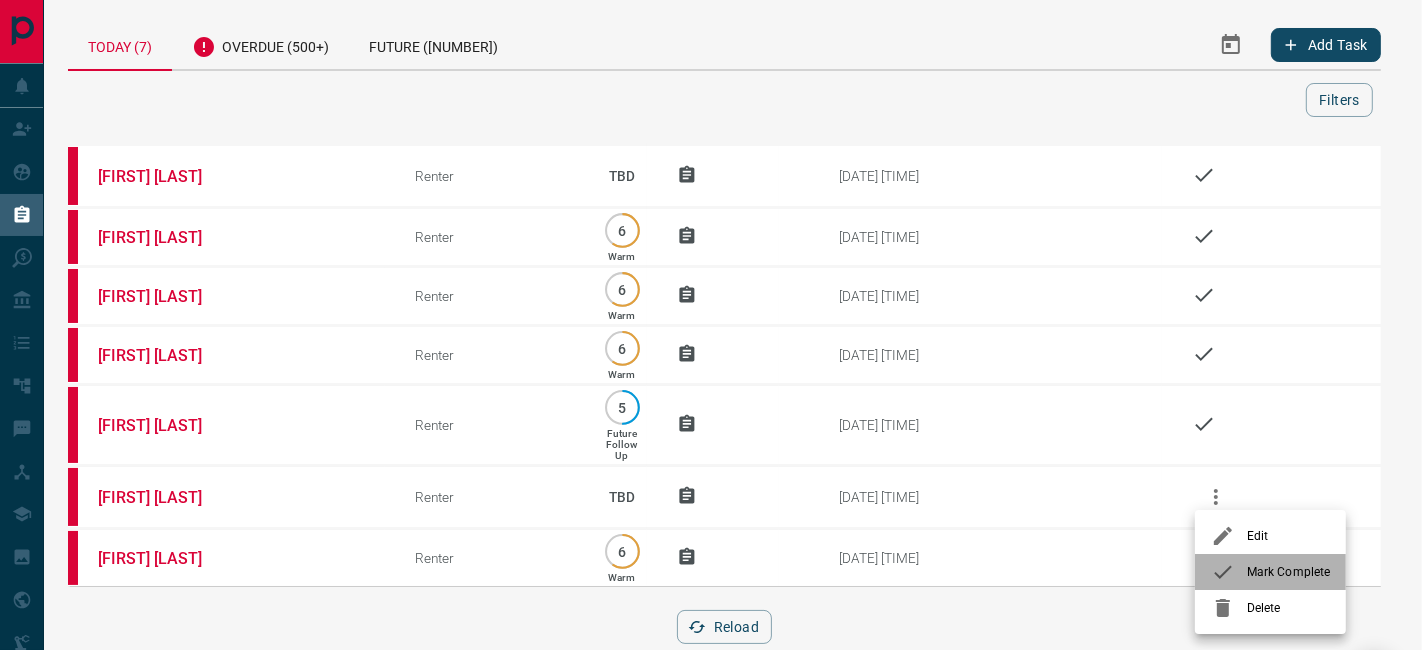 click on "Mark Complete" at bounding box center (1270, 572) 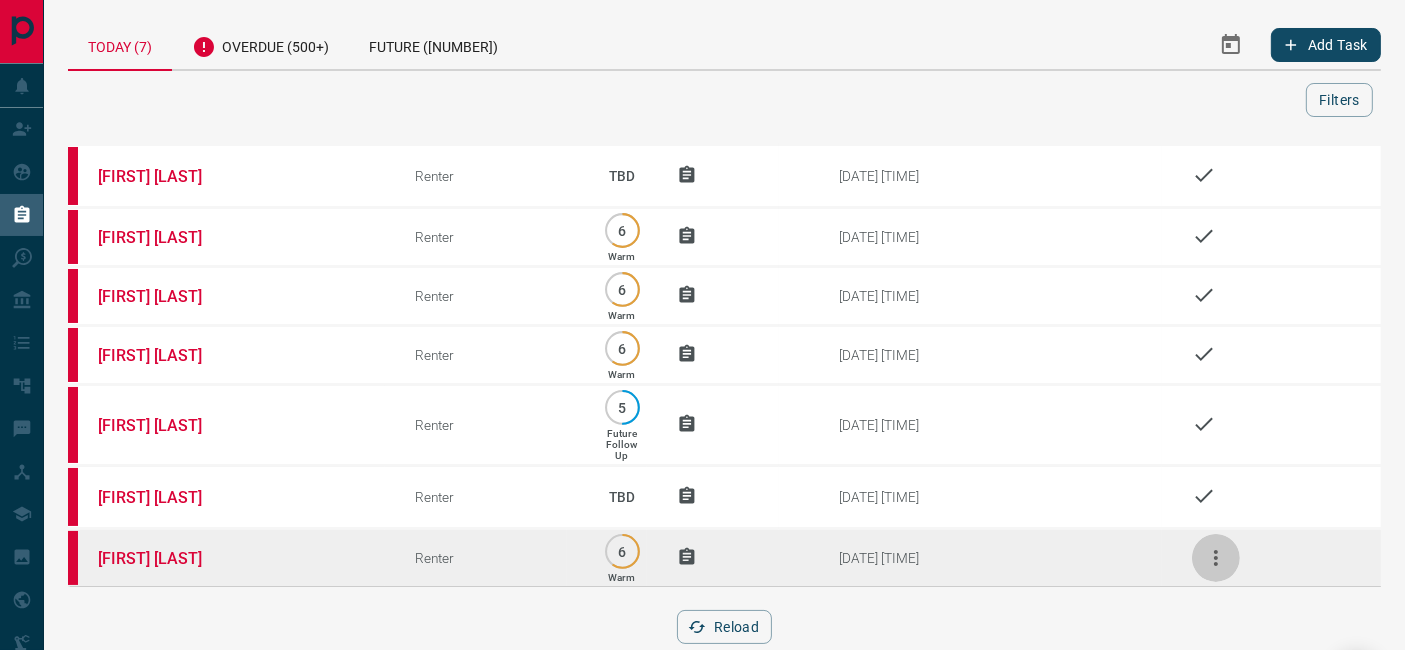 click 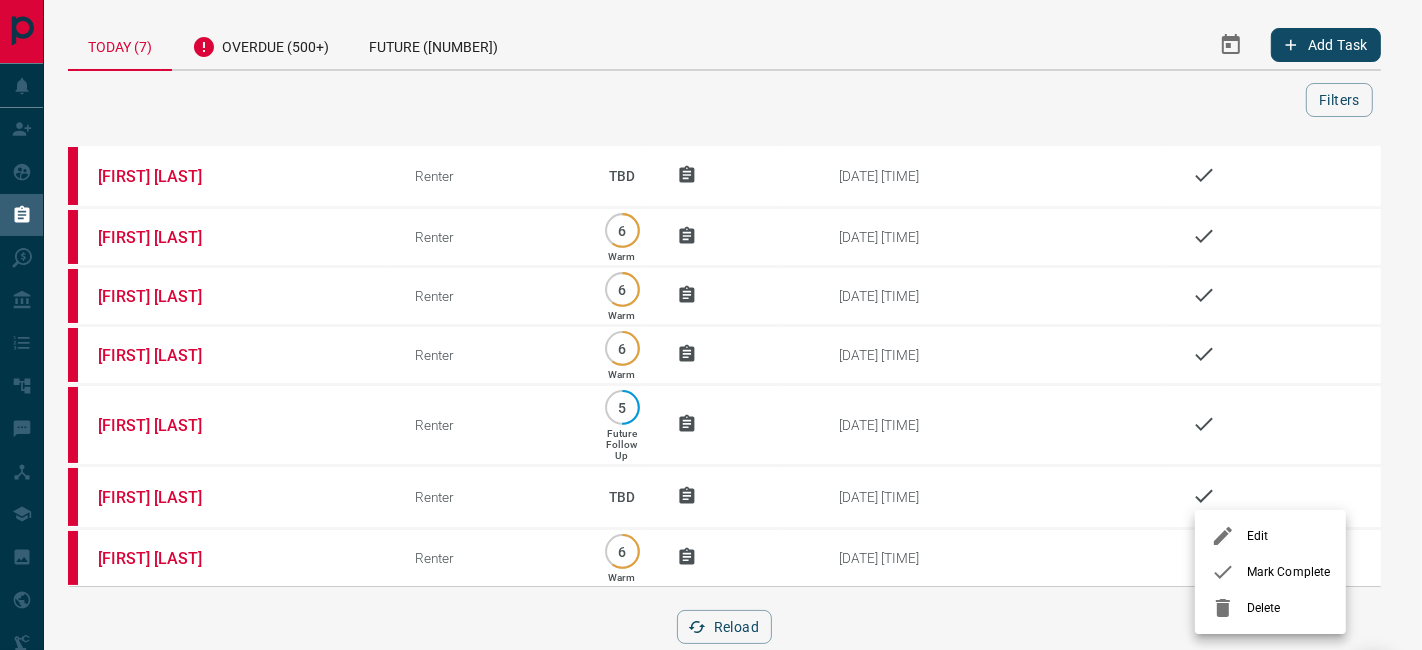 drag, startPoint x: 1252, startPoint y: 595, endPoint x: 1273, endPoint y: 568, distance: 34.20526 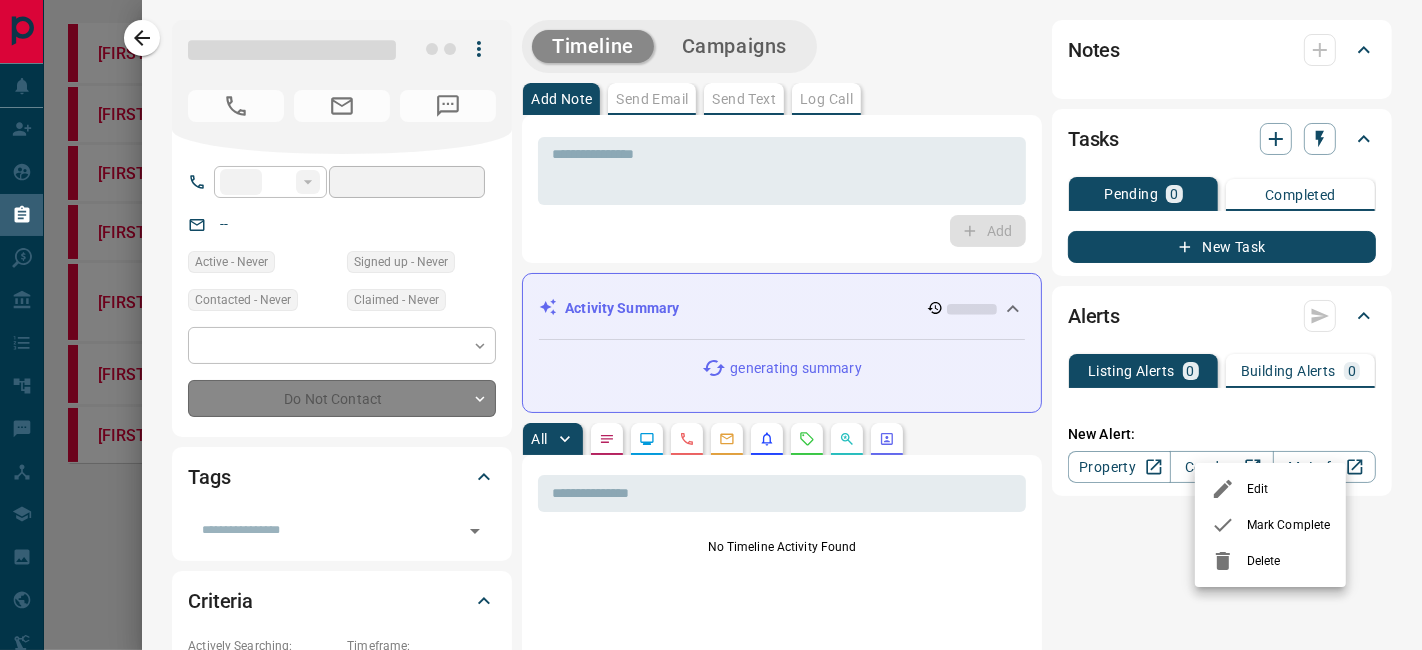 type on "**" 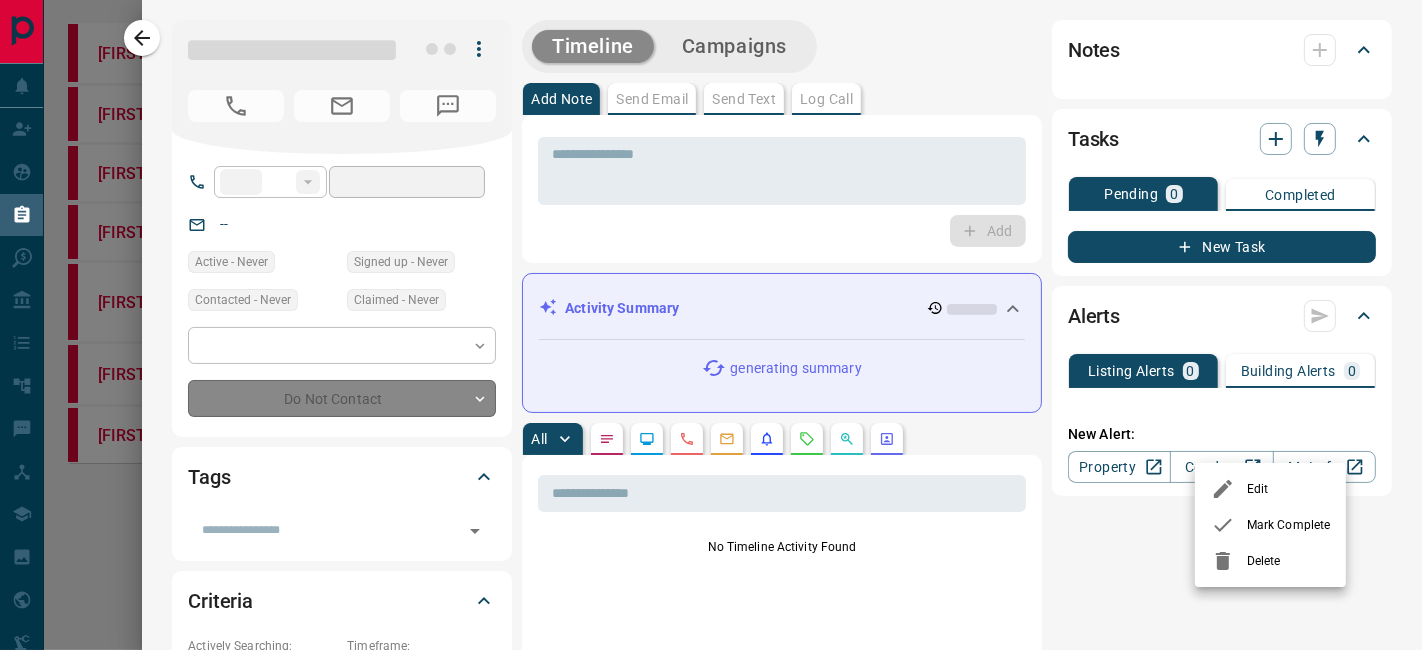 type on "*" 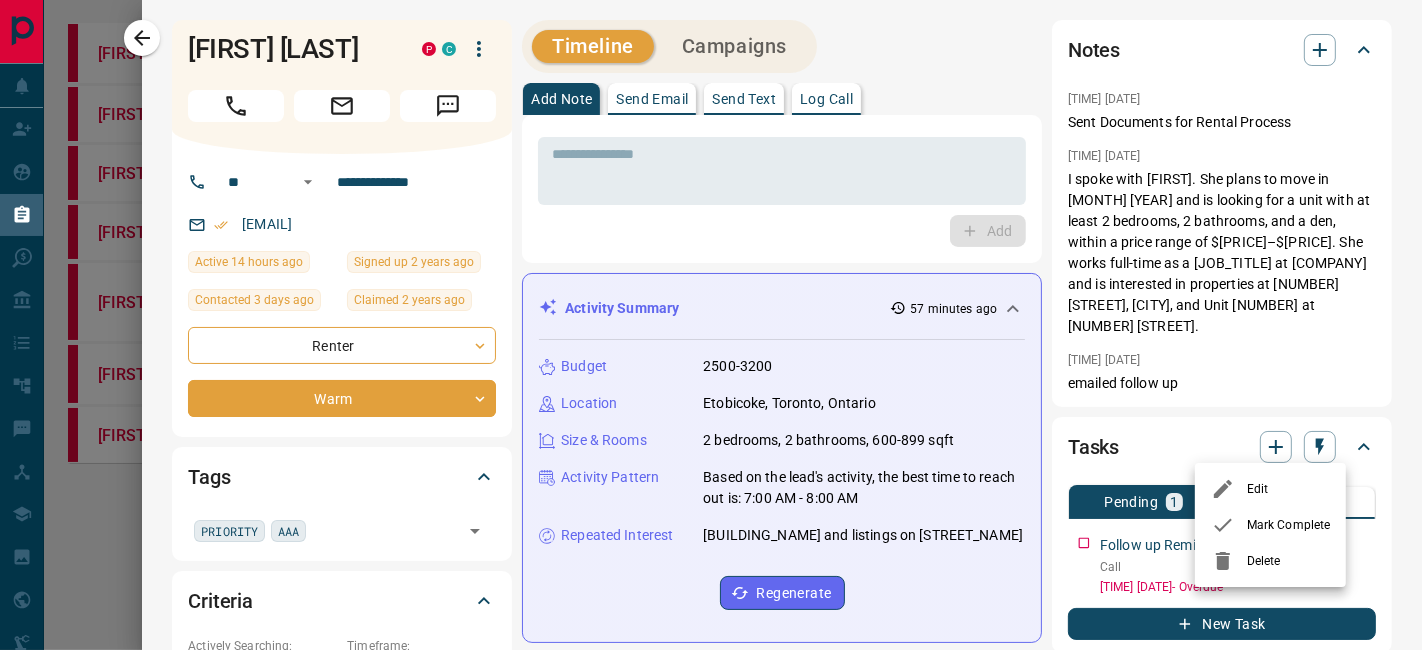 click at bounding box center [711, 325] 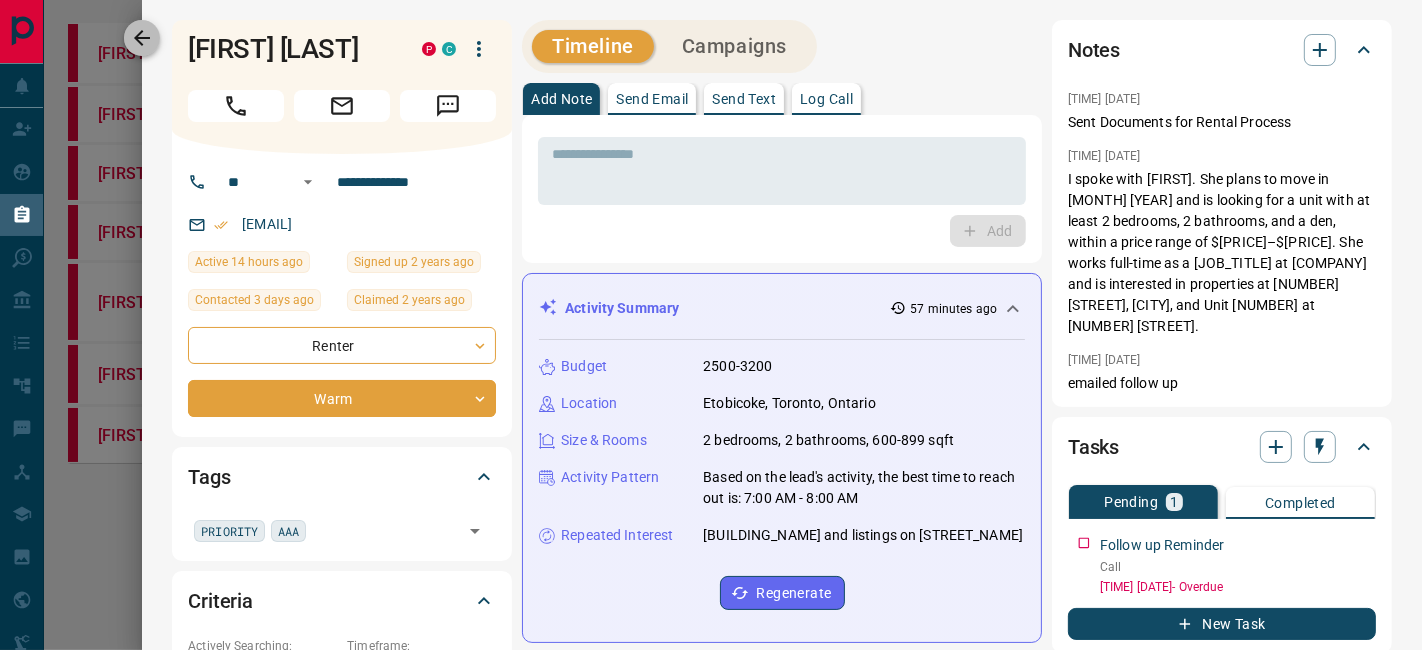 click 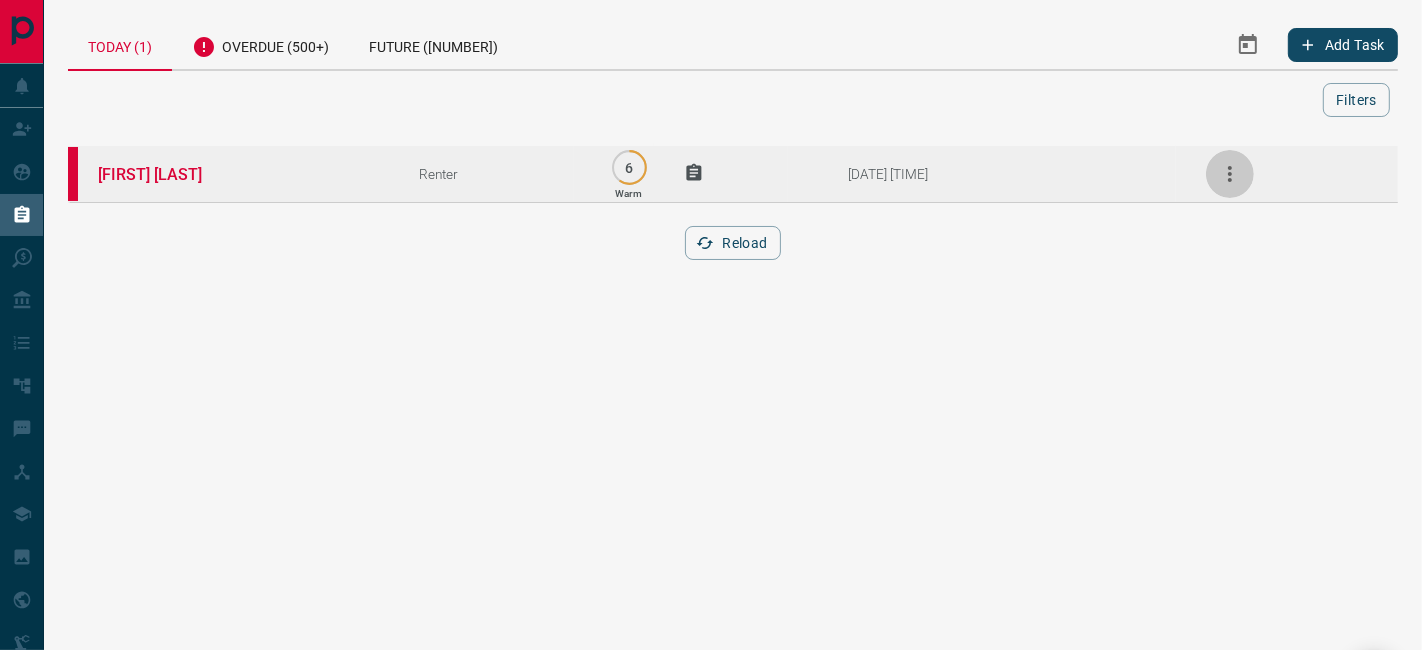 click at bounding box center [1230, 174] 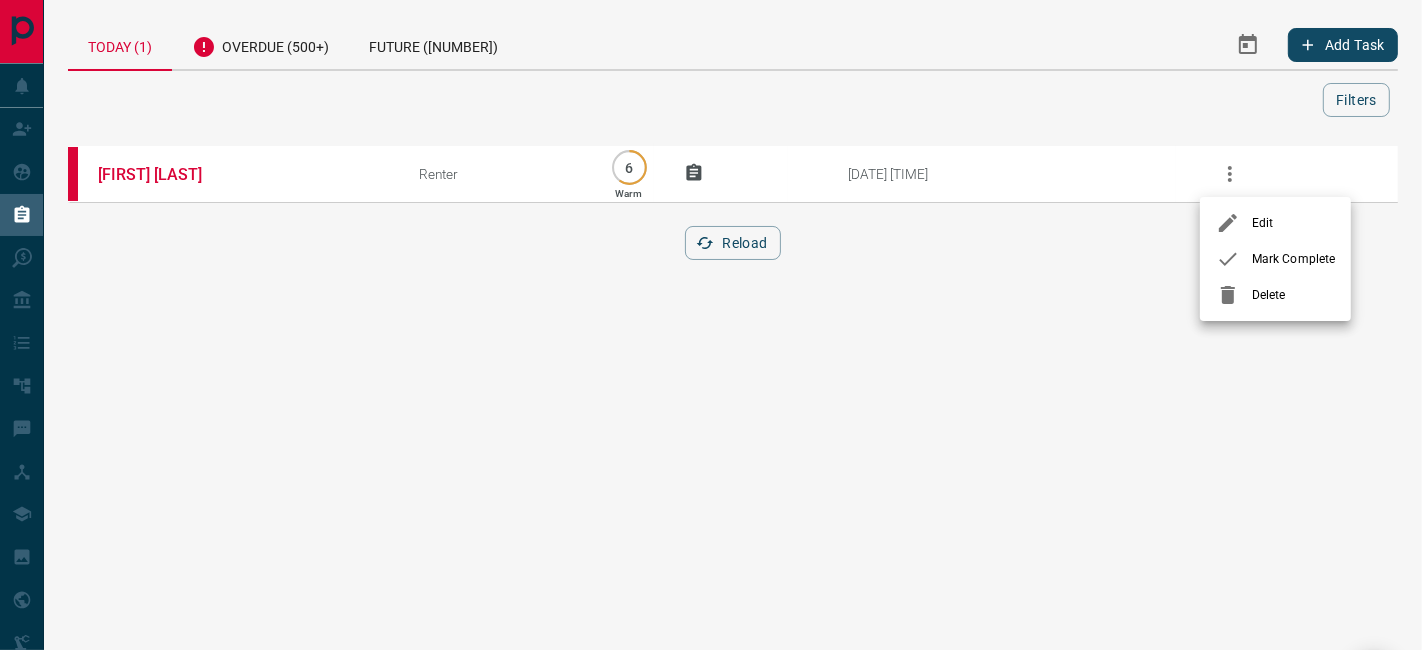 click on "Mark Complete" at bounding box center (1275, 259) 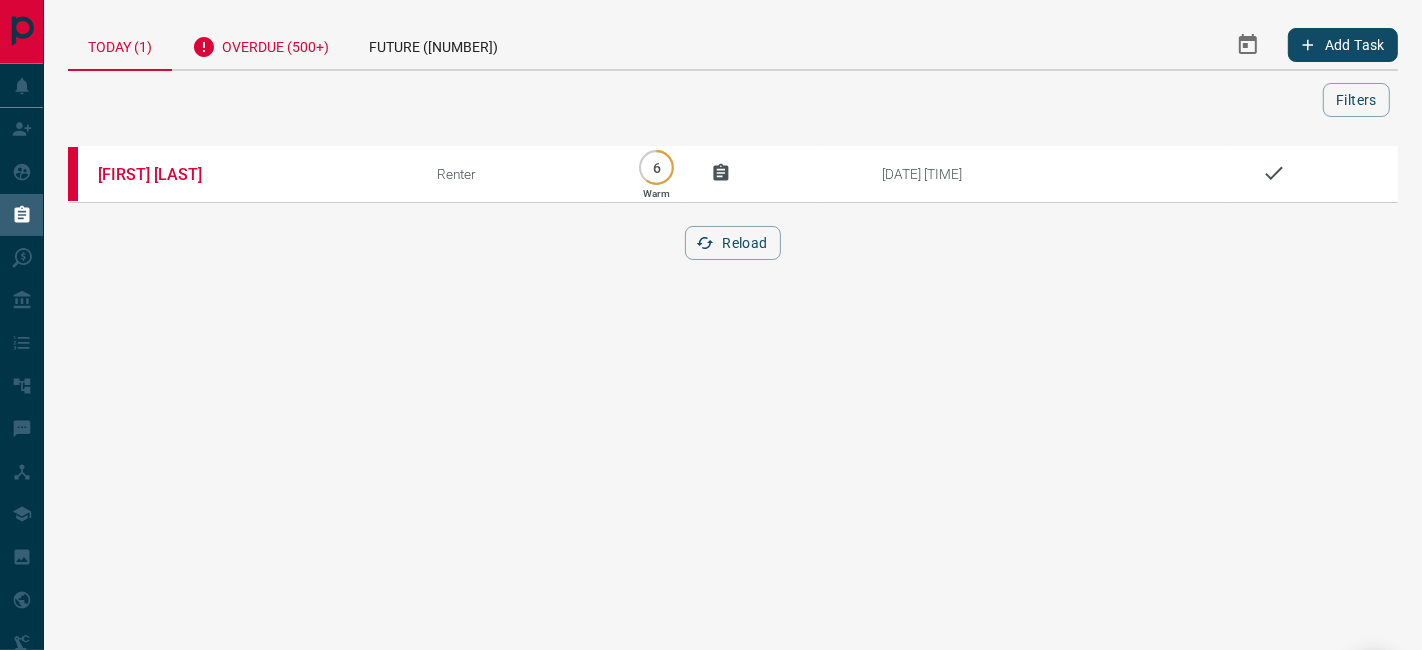 click on "Overdue (500+)" at bounding box center (260, 44) 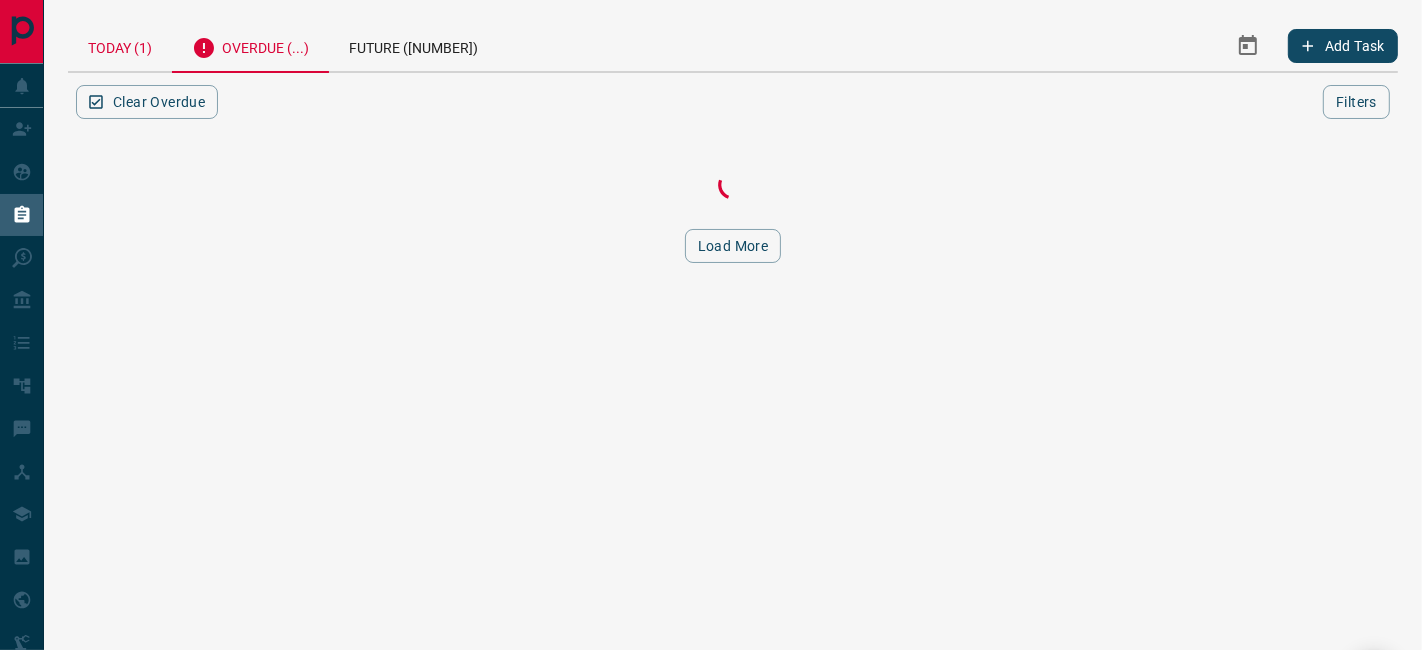 click on "Today (1)" at bounding box center (120, 45) 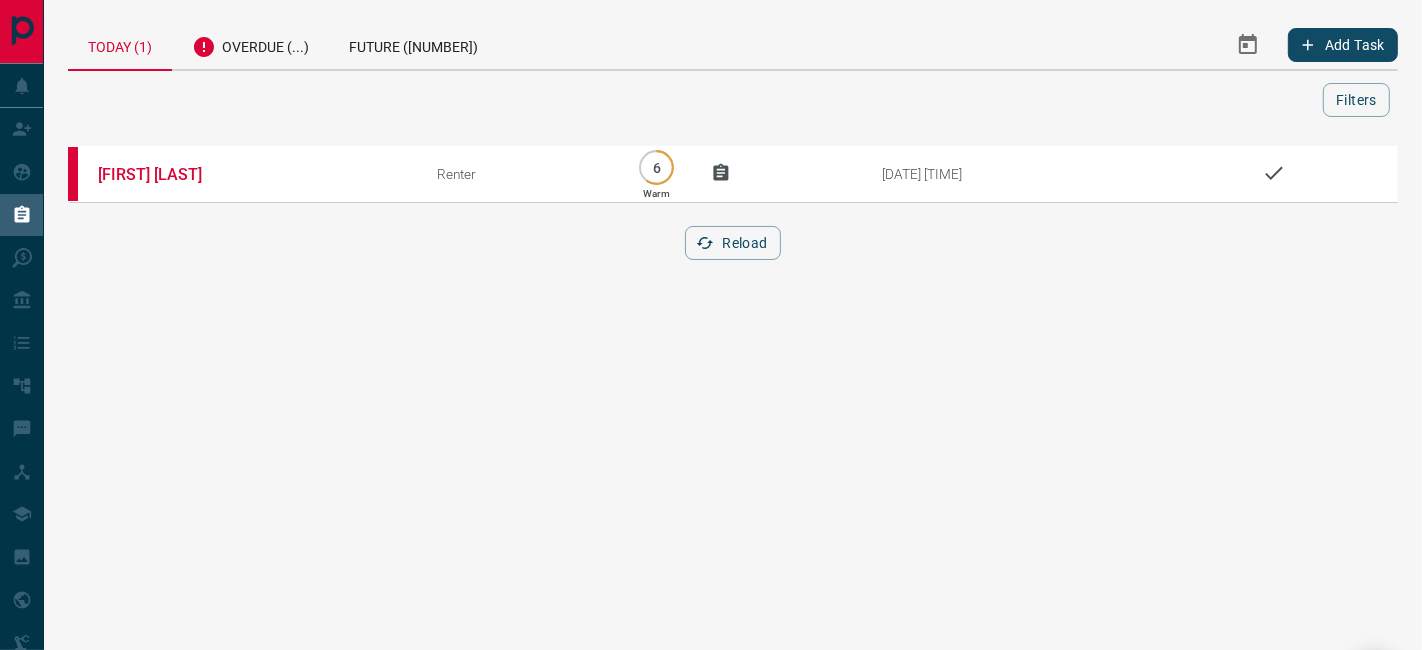 click on "[FIRST] [LAST] Renter [NUMBER] [MONTH] [DATE], [YEAR] [TIME] Reload" at bounding box center [733, 213] 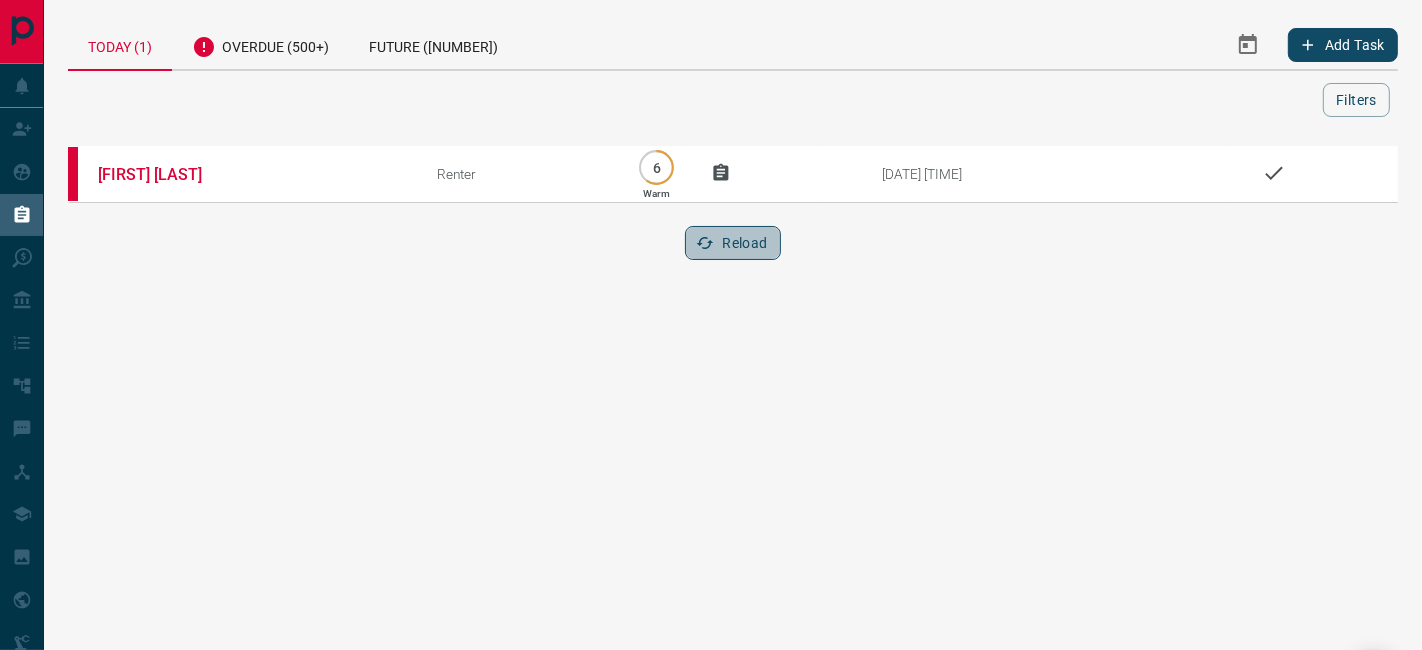 click on "Reload" at bounding box center [732, 243] 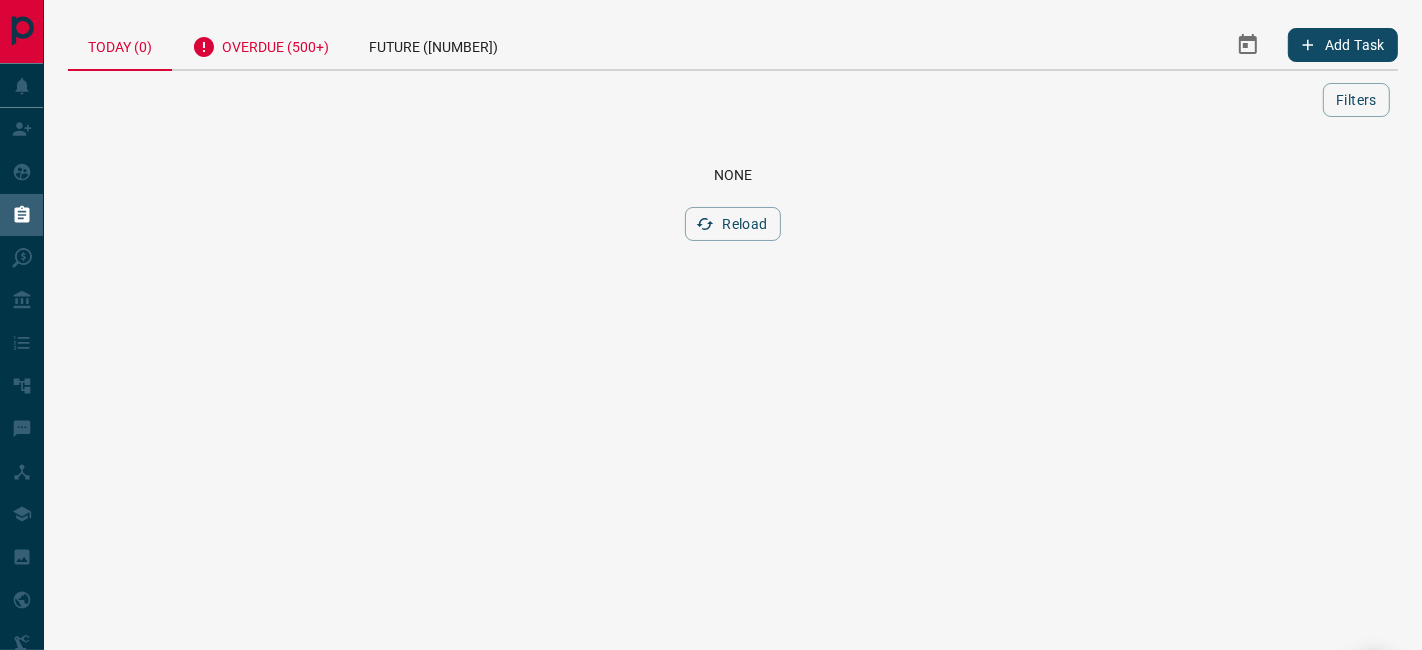 click on "Overdue (500+)" at bounding box center [260, 44] 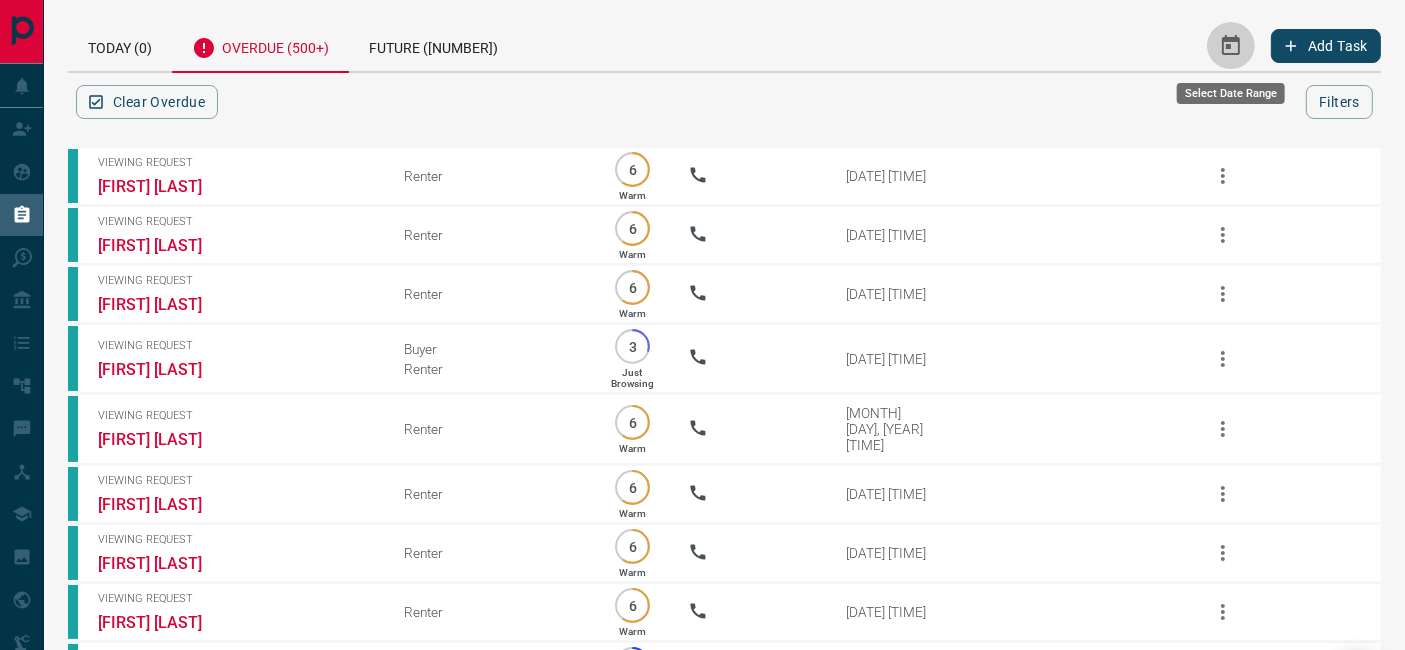 click 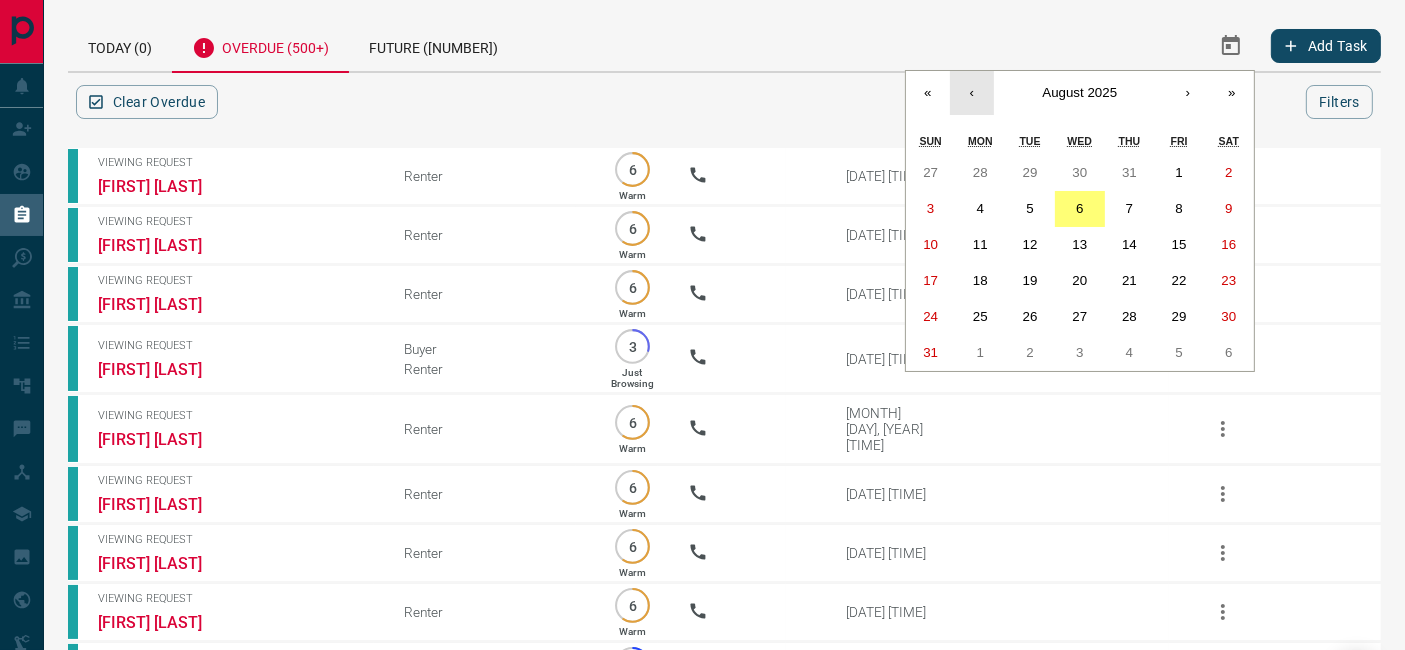 click on "‹" at bounding box center (972, 93) 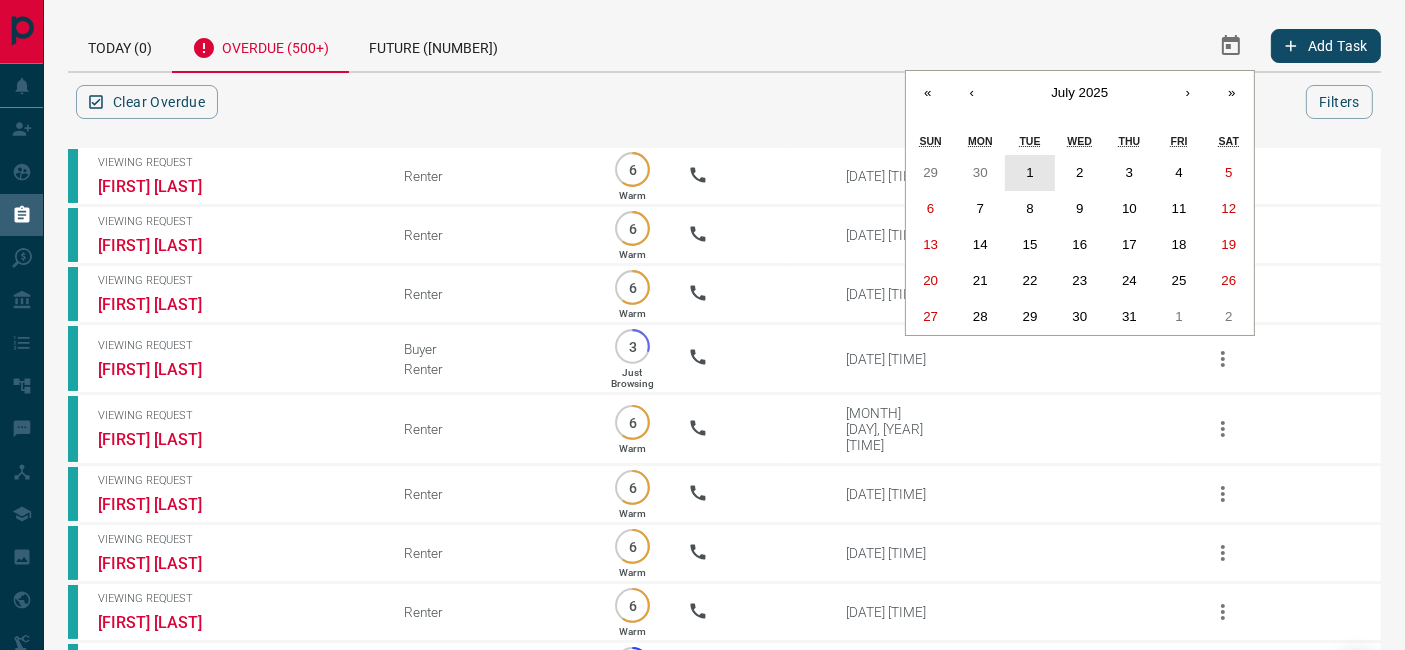 click on "1" at bounding box center [1029, 172] 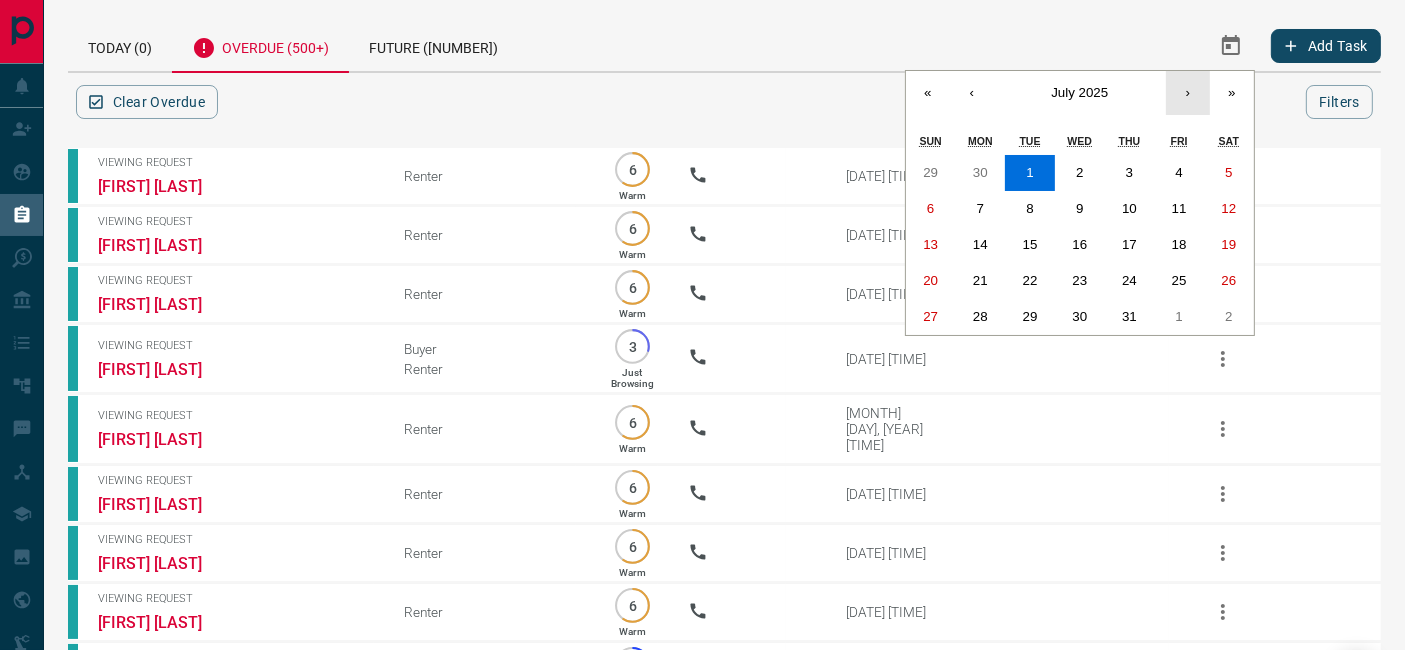 click on "›" at bounding box center (1188, 93) 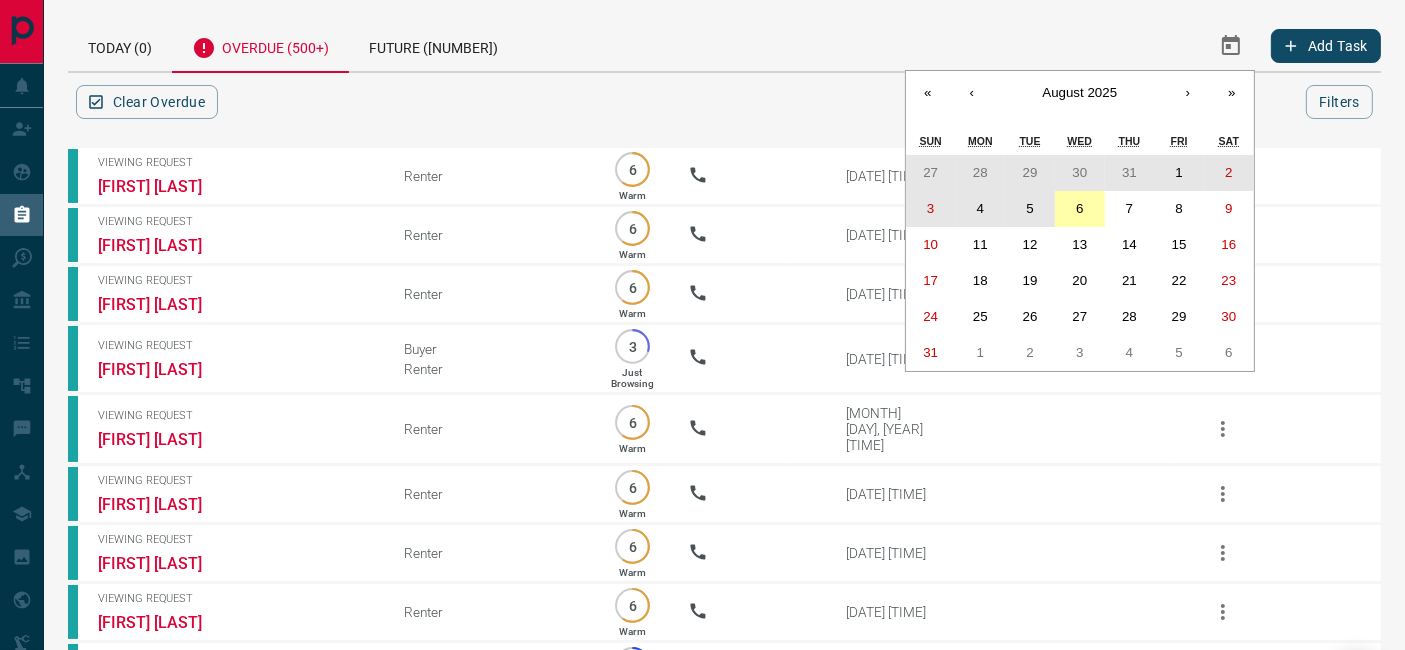 click on "6" at bounding box center [1080, 209] 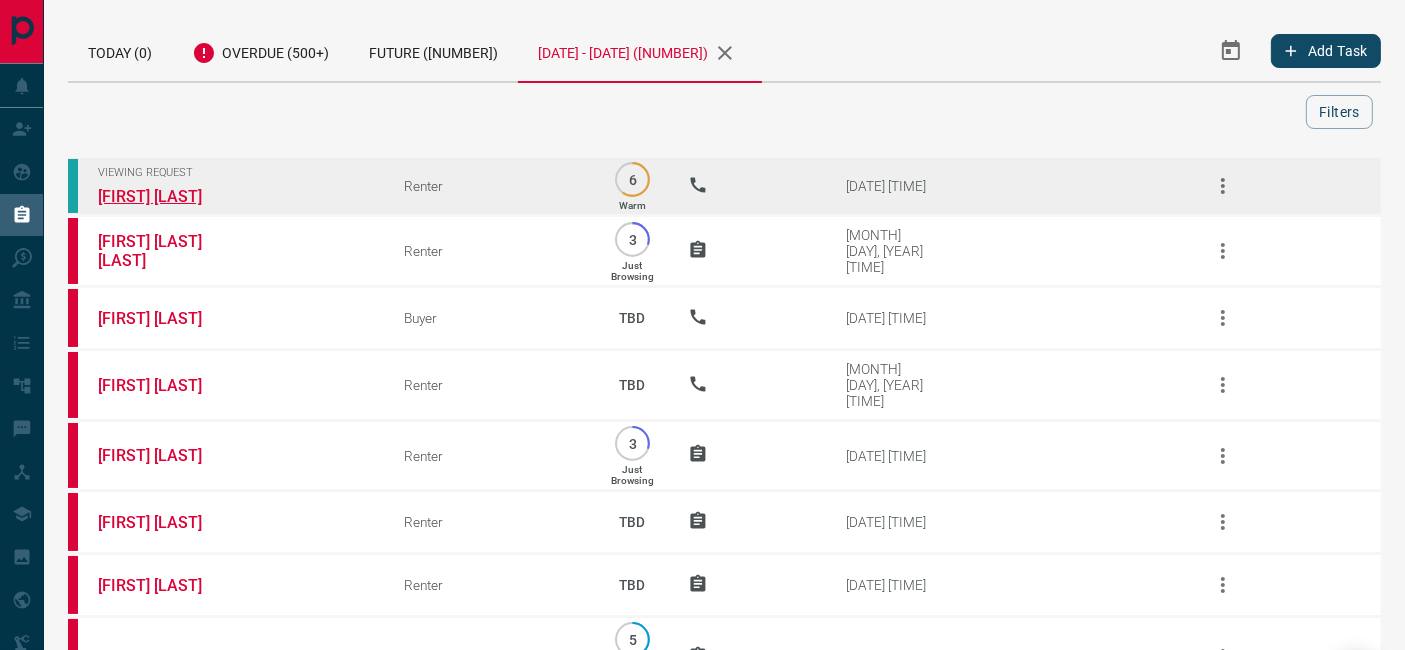 click on "[FIRST] [LAST]" at bounding box center (173, 196) 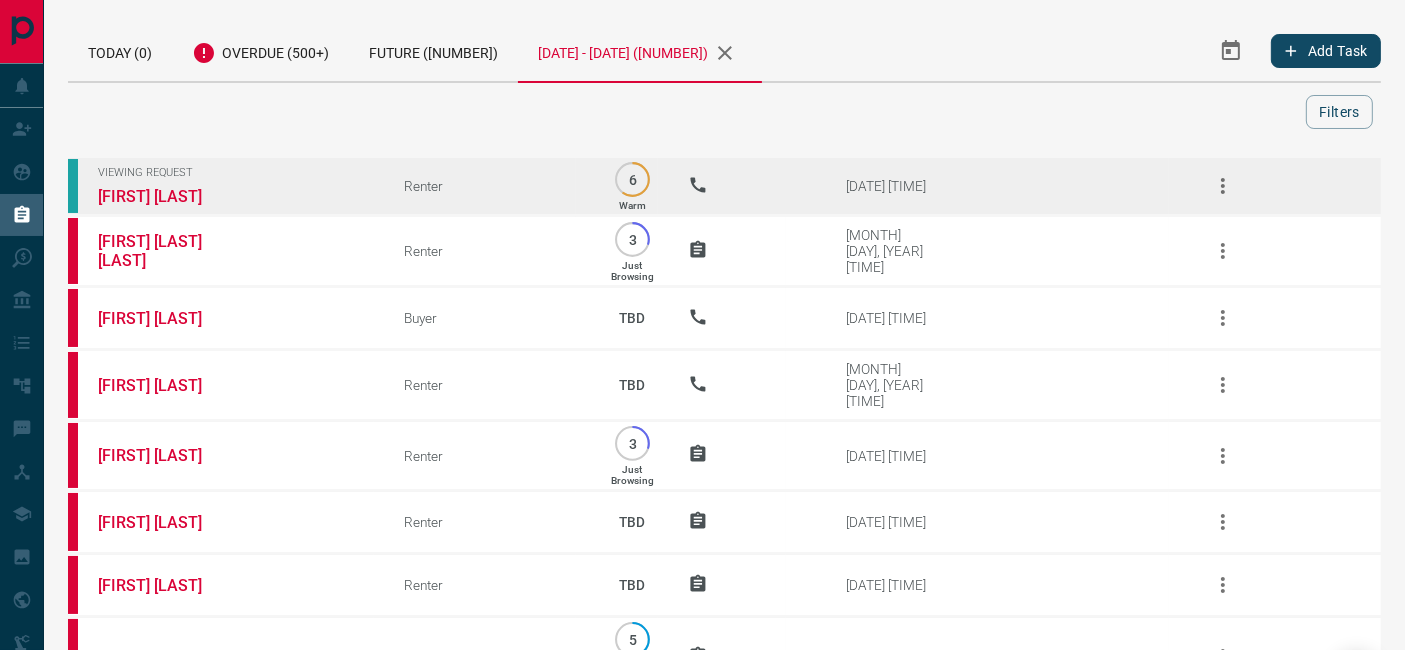 click 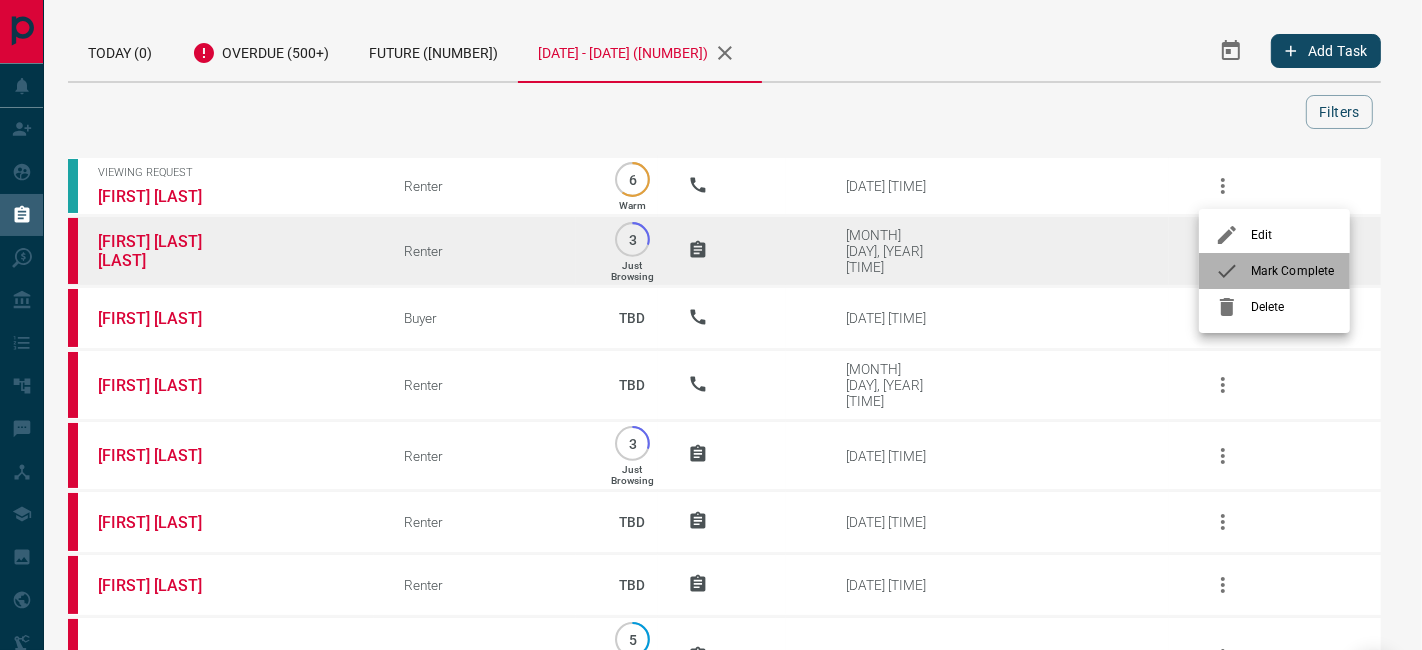 drag, startPoint x: 1247, startPoint y: 258, endPoint x: 1234, endPoint y: 252, distance: 14.3178215 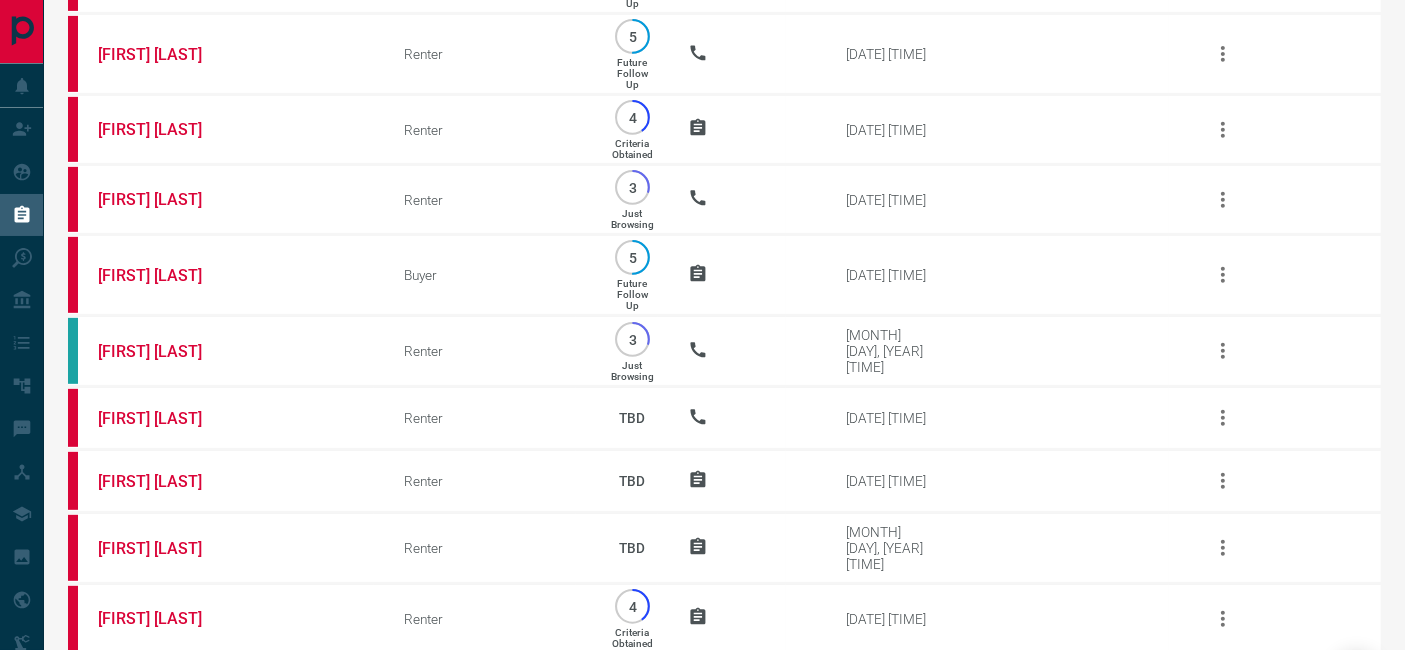 scroll, scrollTop: 888, scrollLeft: 0, axis: vertical 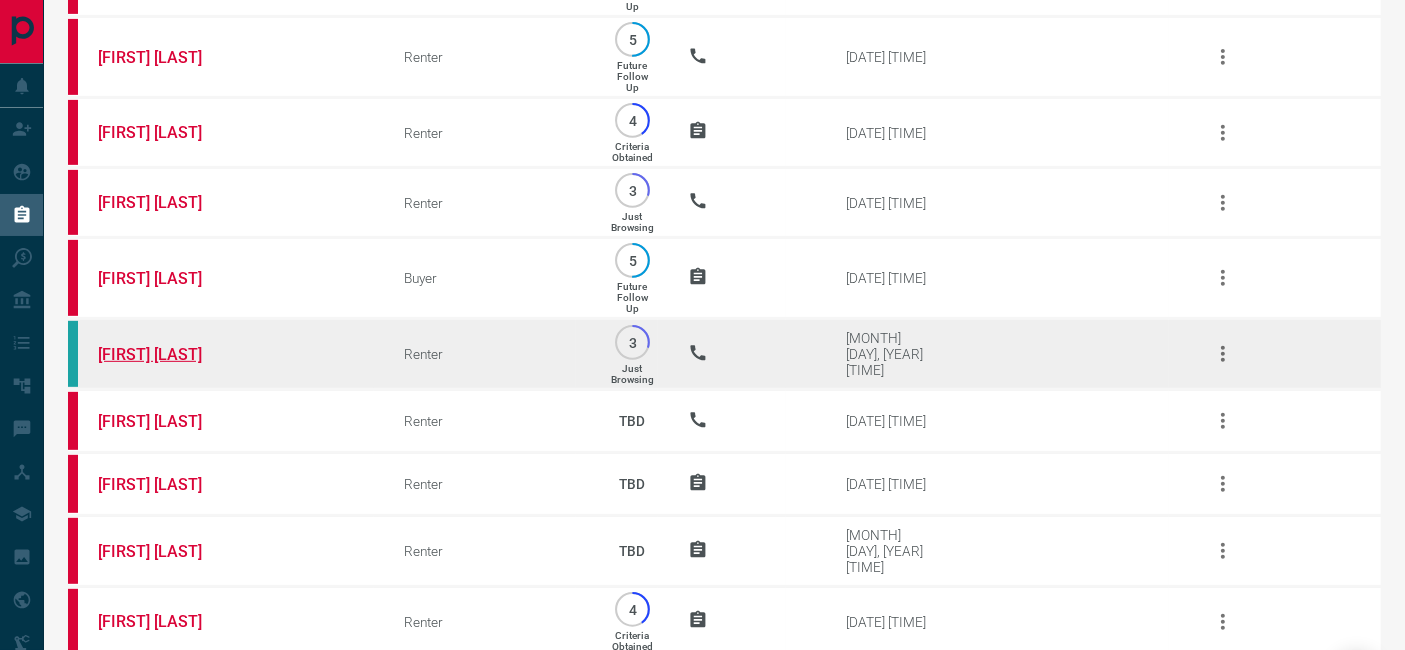 click on "[FIRST] [LAST]" at bounding box center (173, 354) 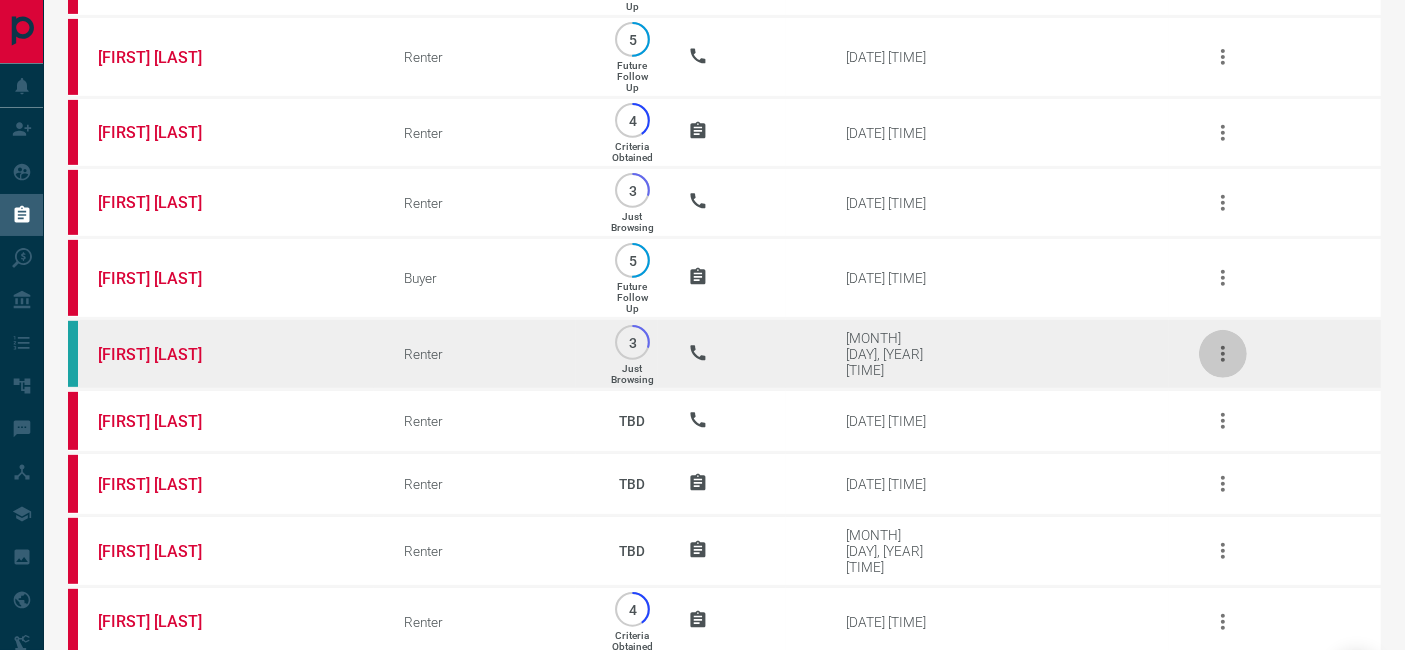 click 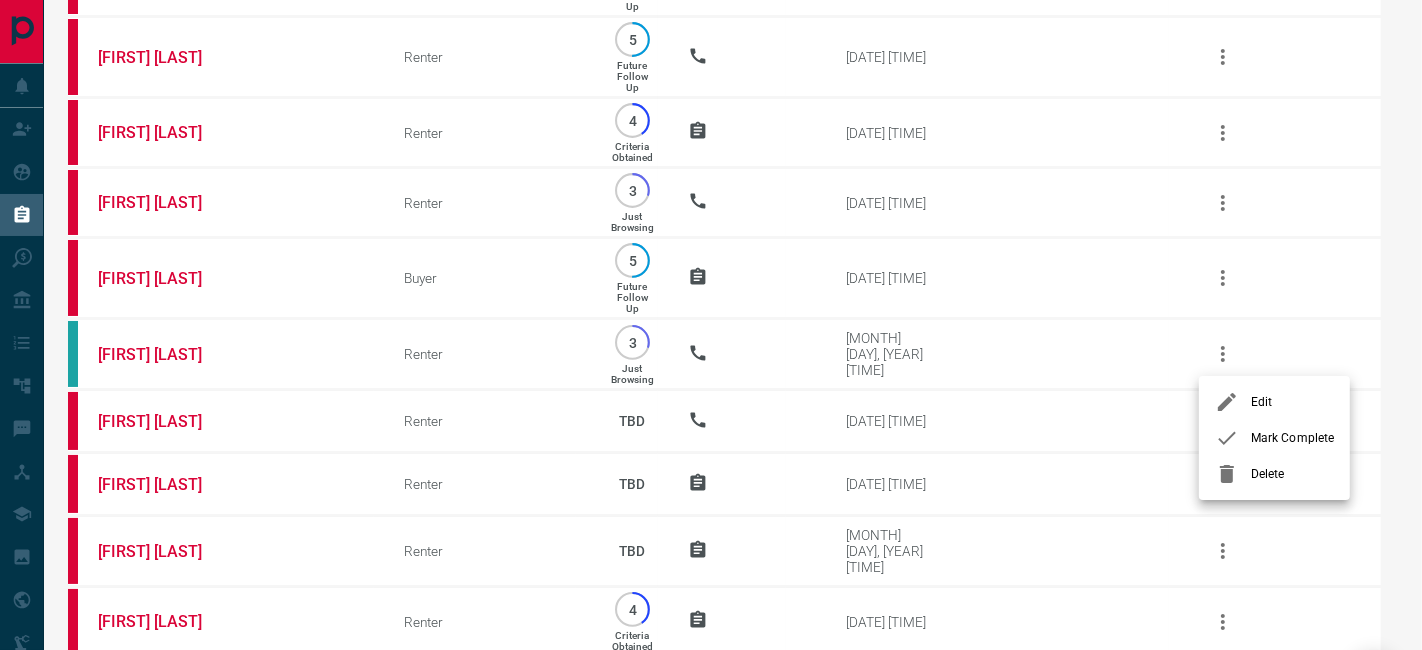 click on "Mark Complete" at bounding box center [1292, 438] 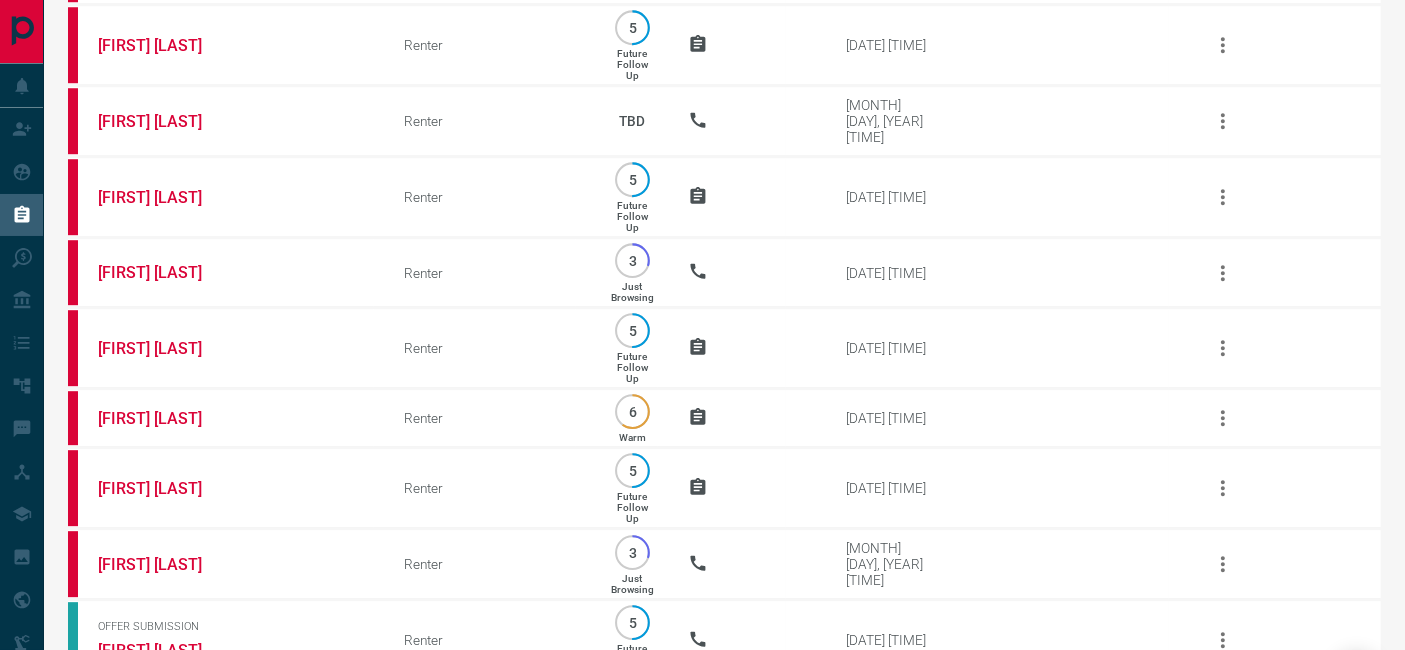 scroll, scrollTop: 6000, scrollLeft: 0, axis: vertical 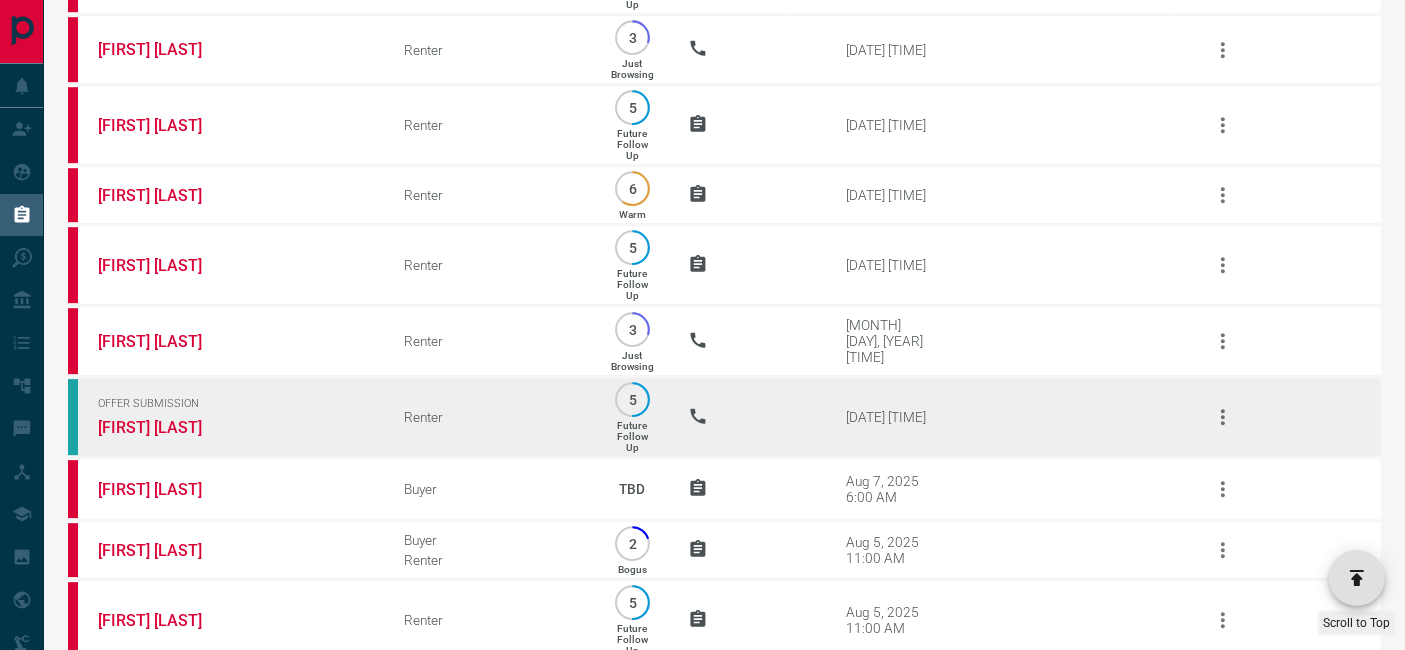 click on "Offer Submission" at bounding box center [236, 403] 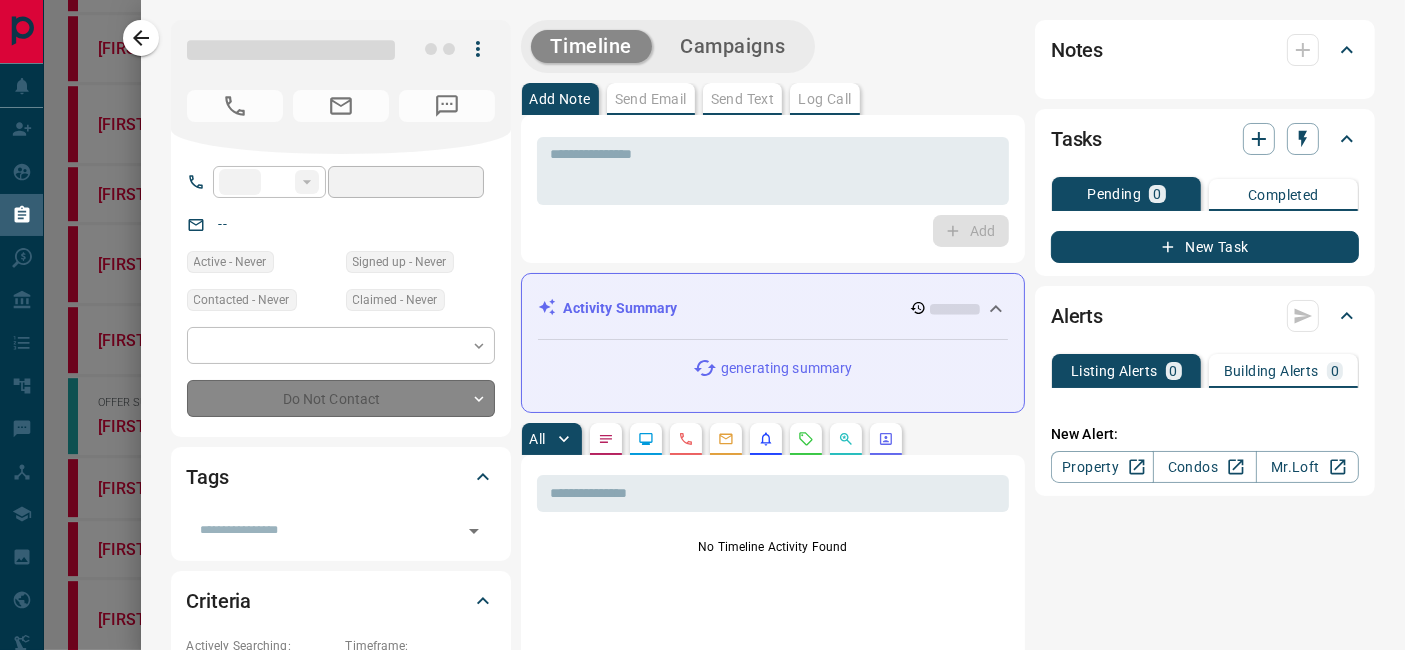 type on "**" 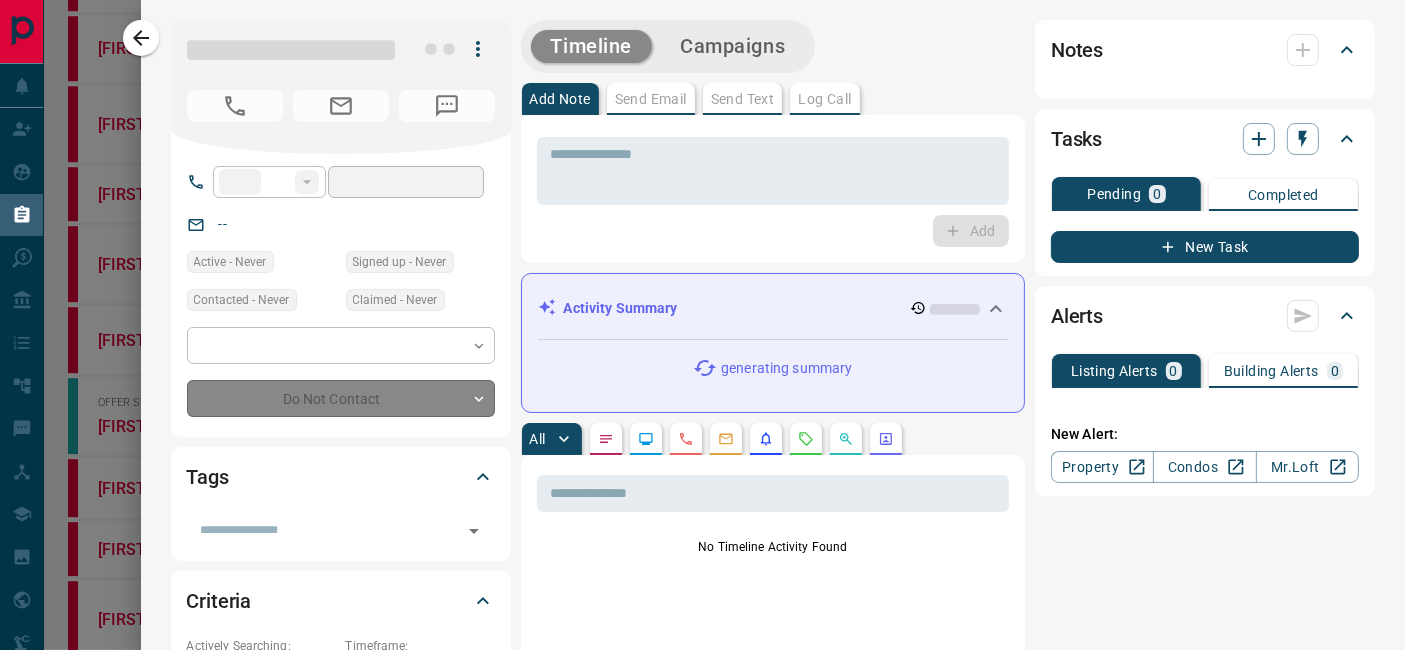 type on "**********" 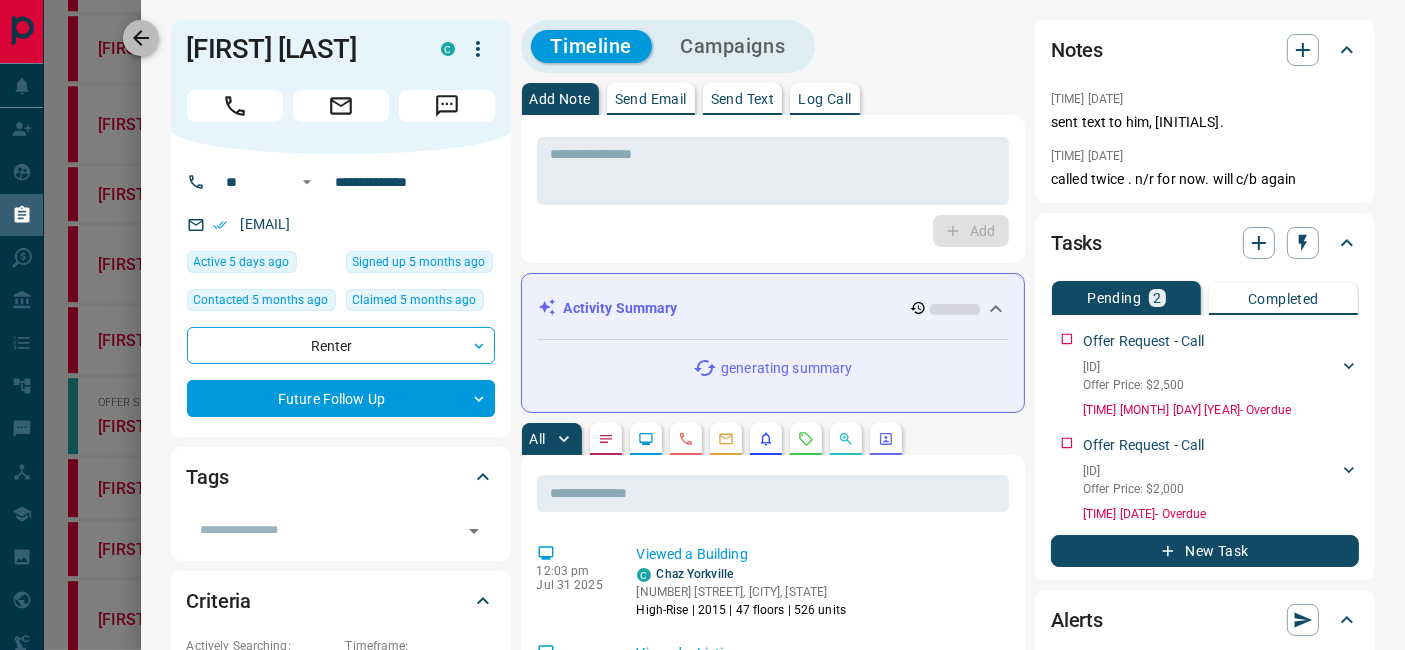 click 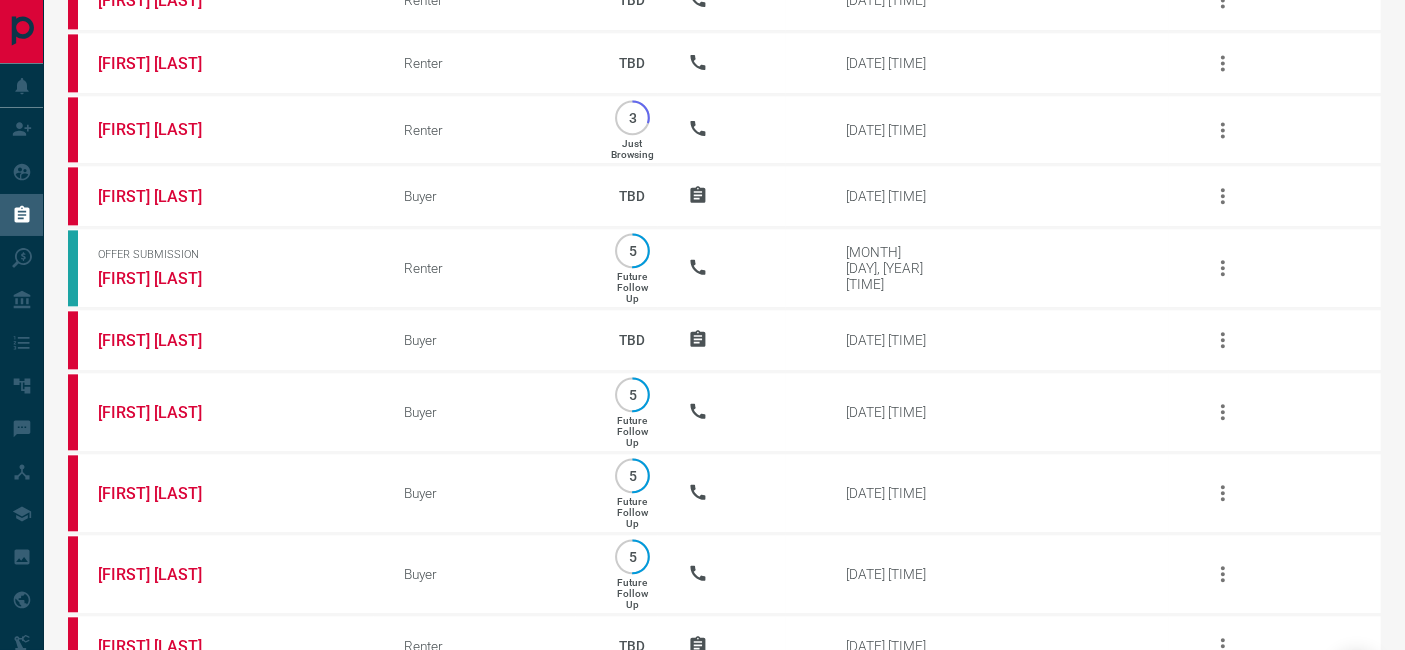 scroll, scrollTop: 4444, scrollLeft: 0, axis: vertical 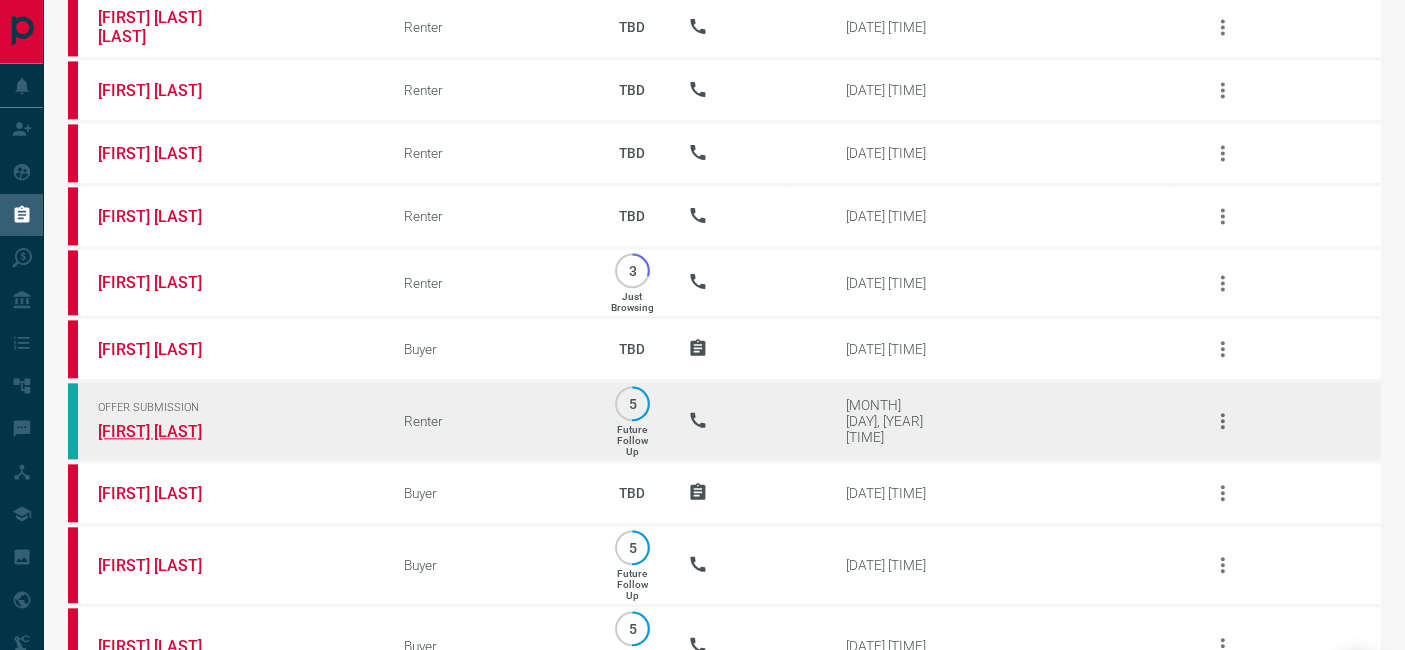 click on "[FIRST] [LAST]" at bounding box center (173, 431) 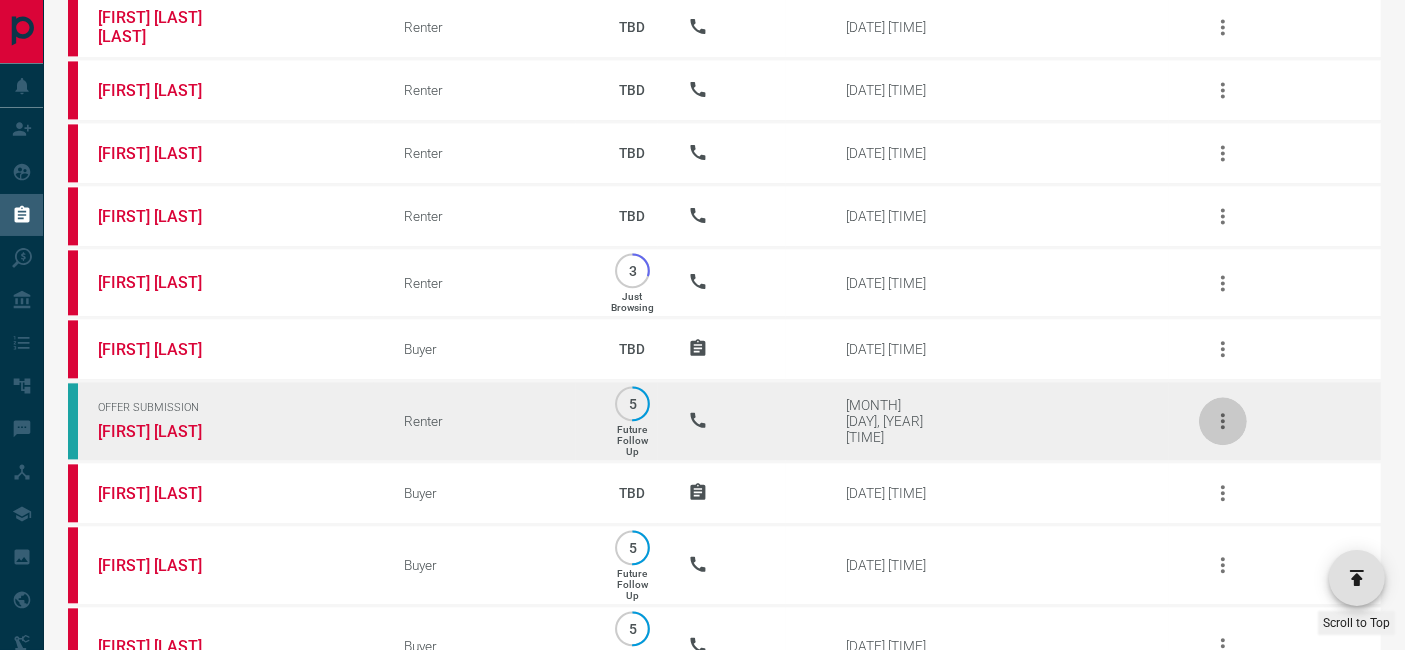 click 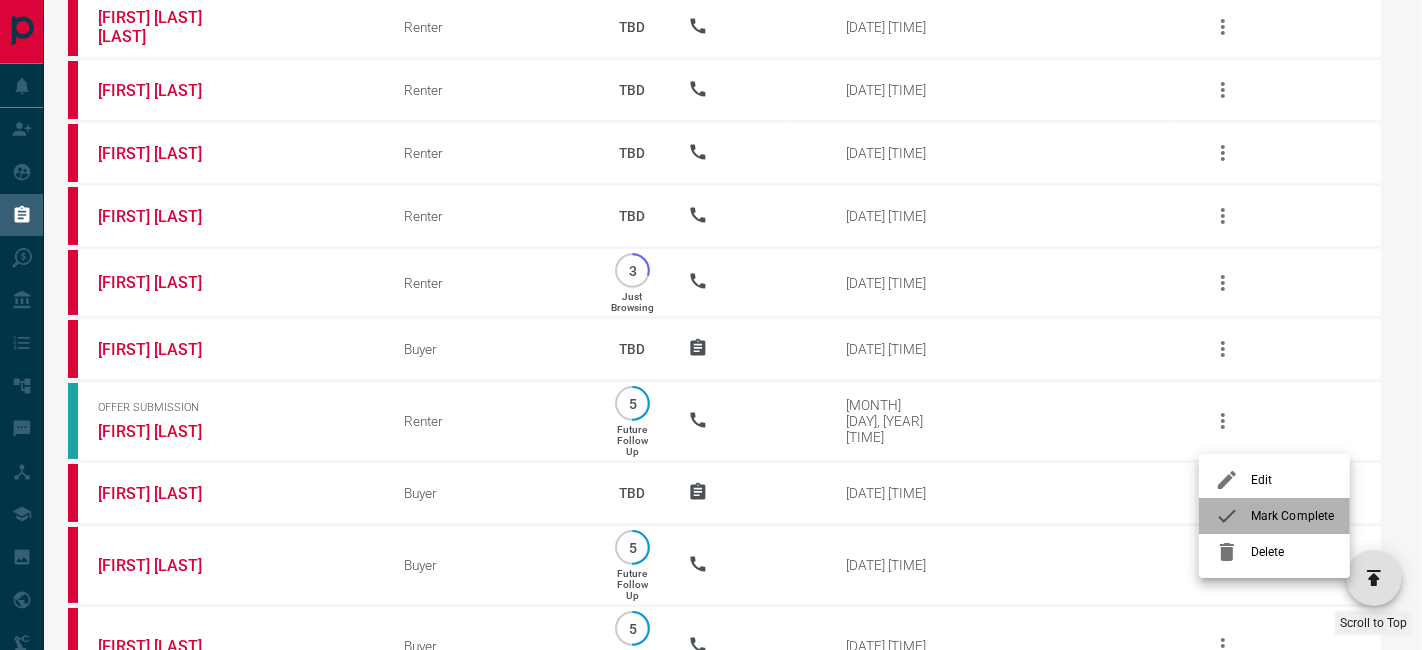 click on "Mark Complete" at bounding box center [1292, 516] 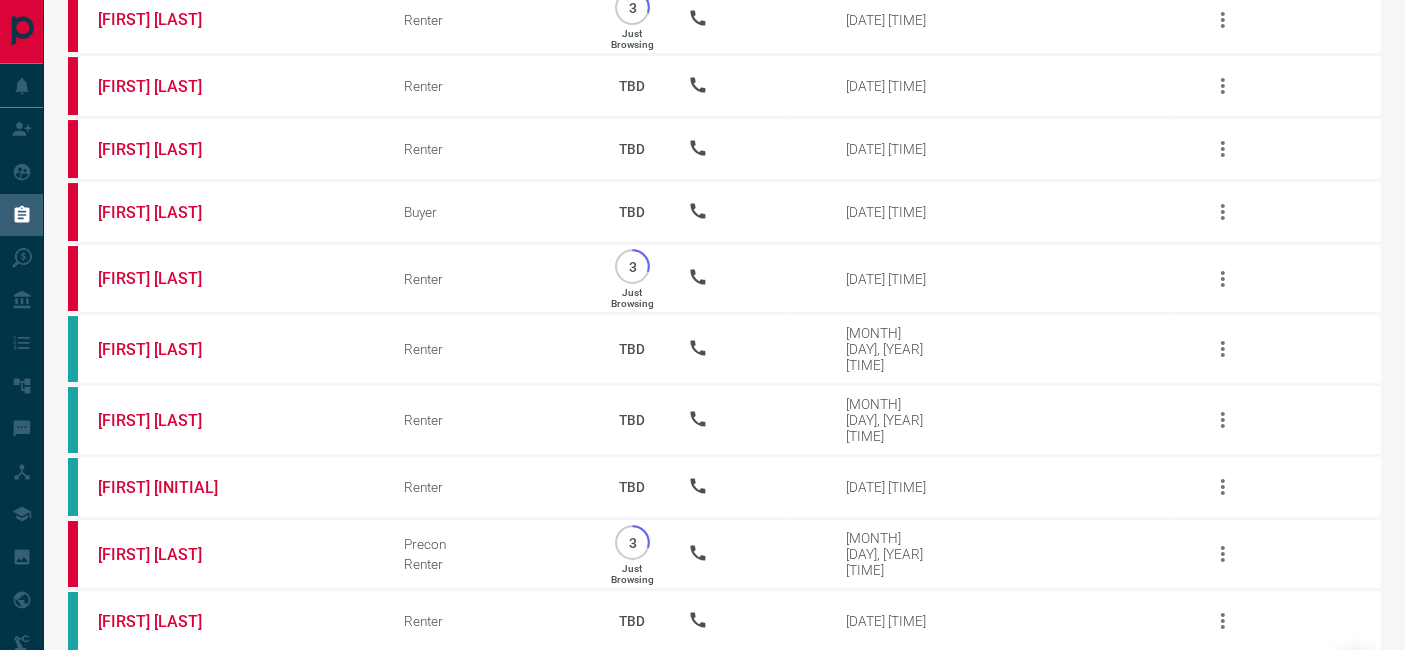scroll, scrollTop: 6888, scrollLeft: 0, axis: vertical 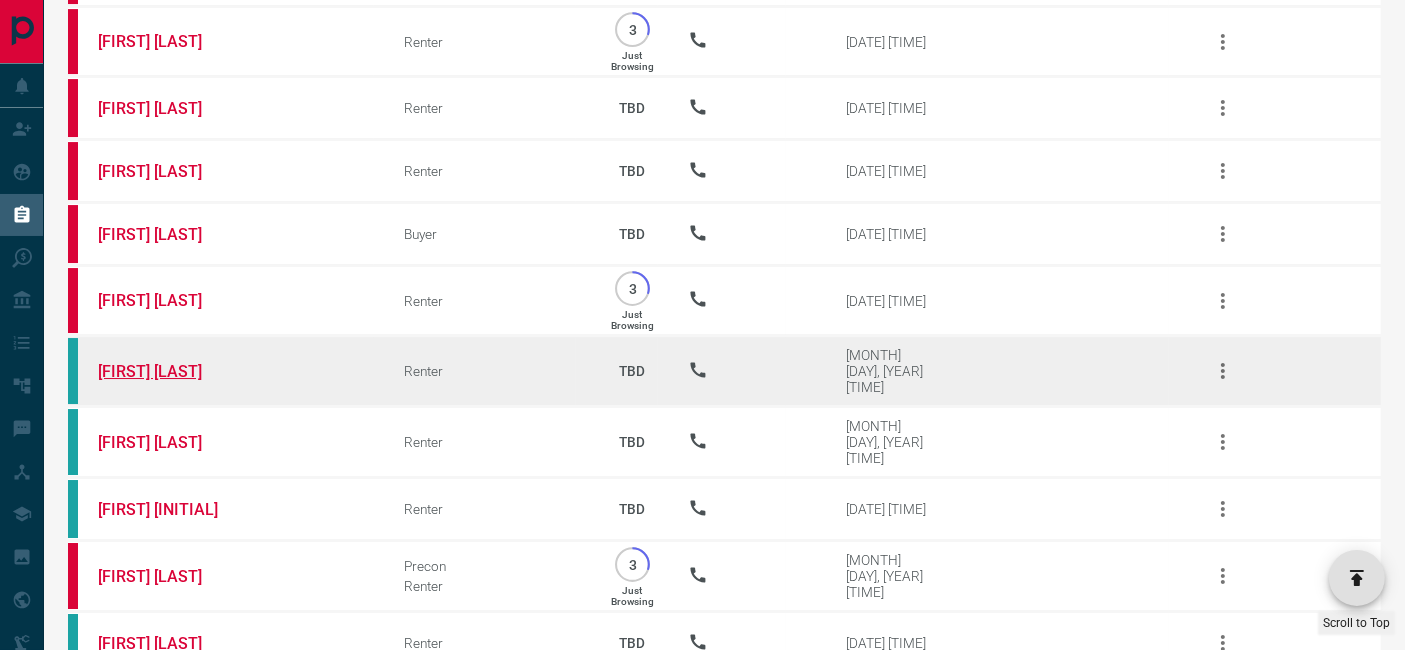 click on "[FIRST] [LAST]" at bounding box center [173, 371] 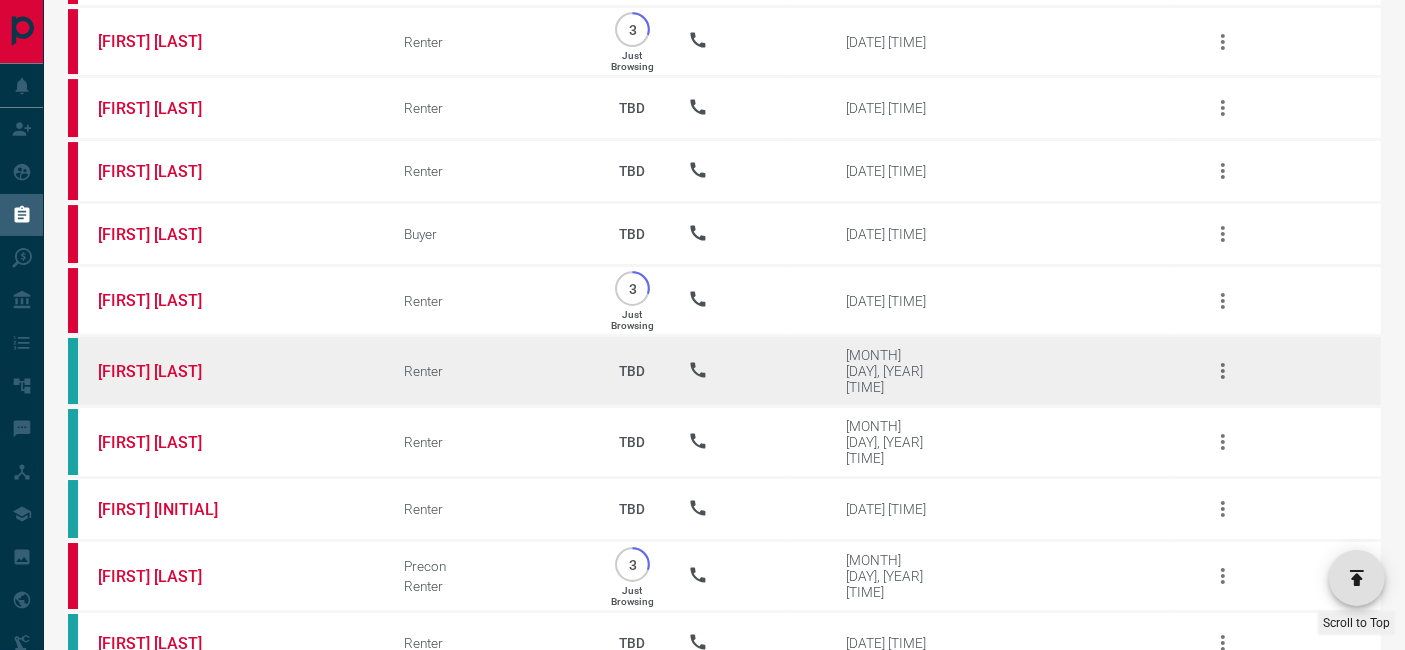 click 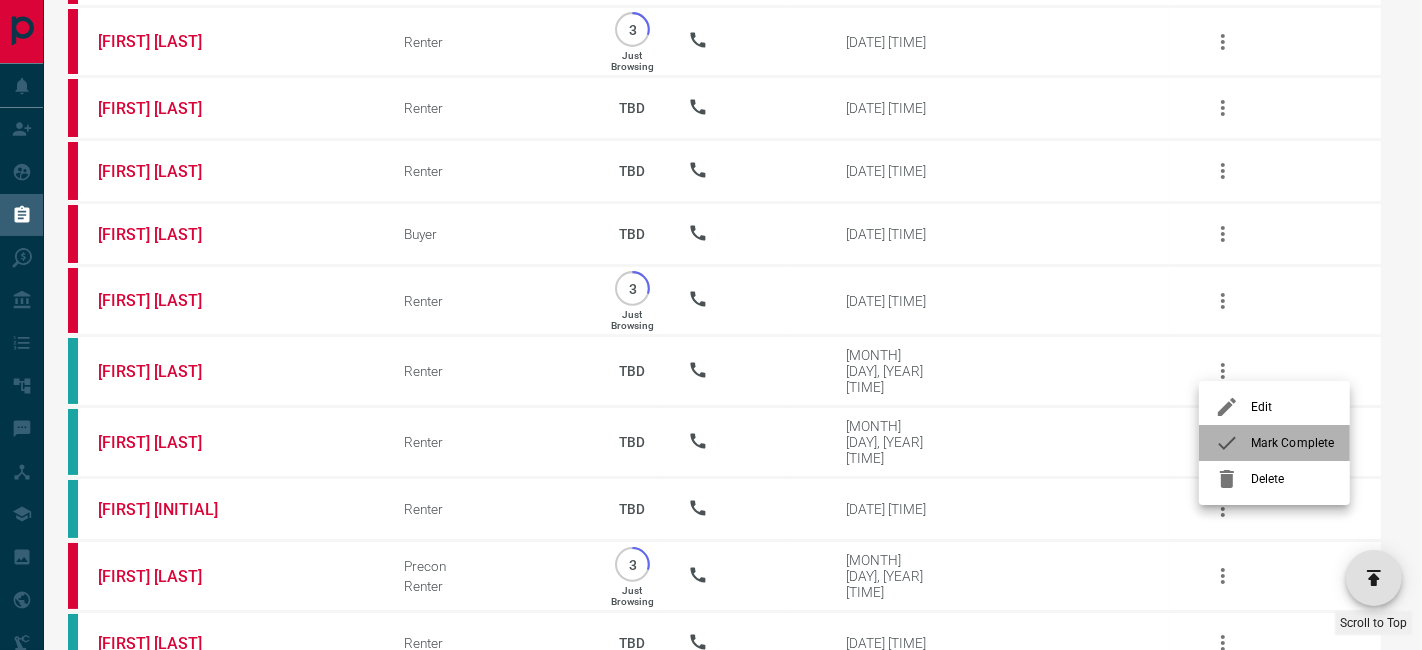 click on "Mark Complete" at bounding box center [1274, 443] 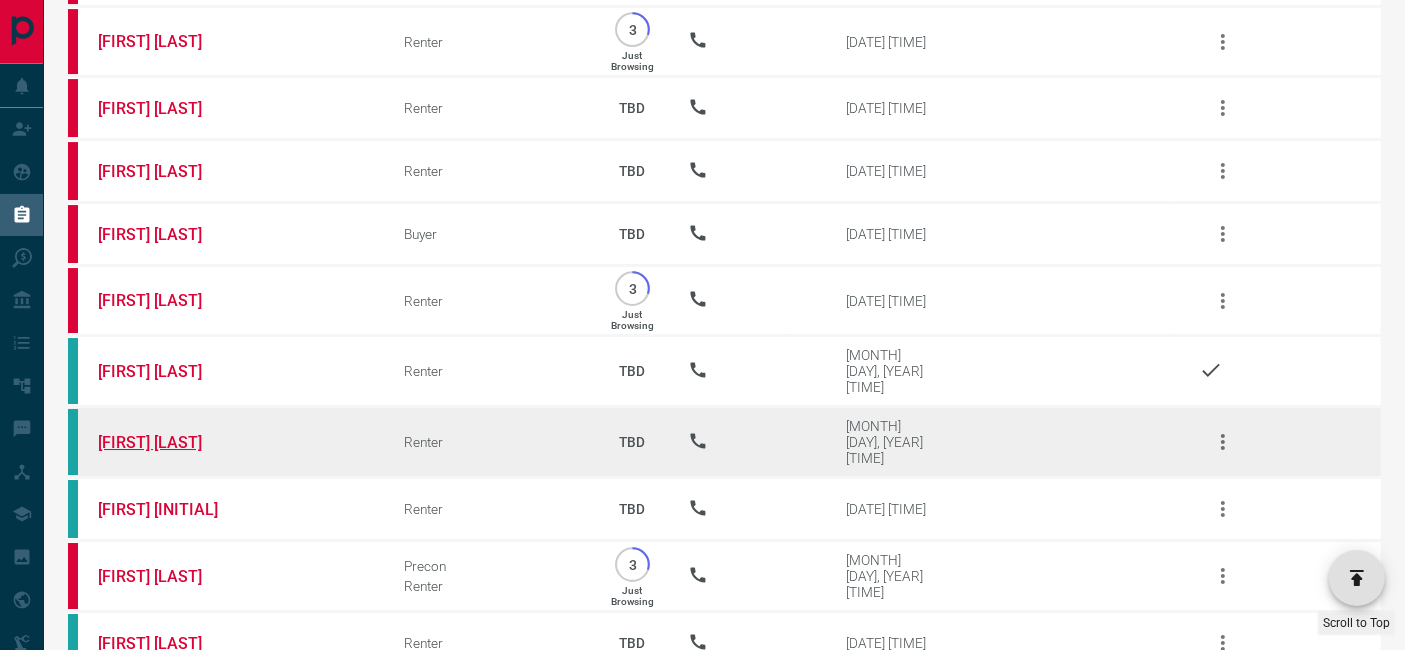 click on "[FIRST] [LAST]" at bounding box center [173, 442] 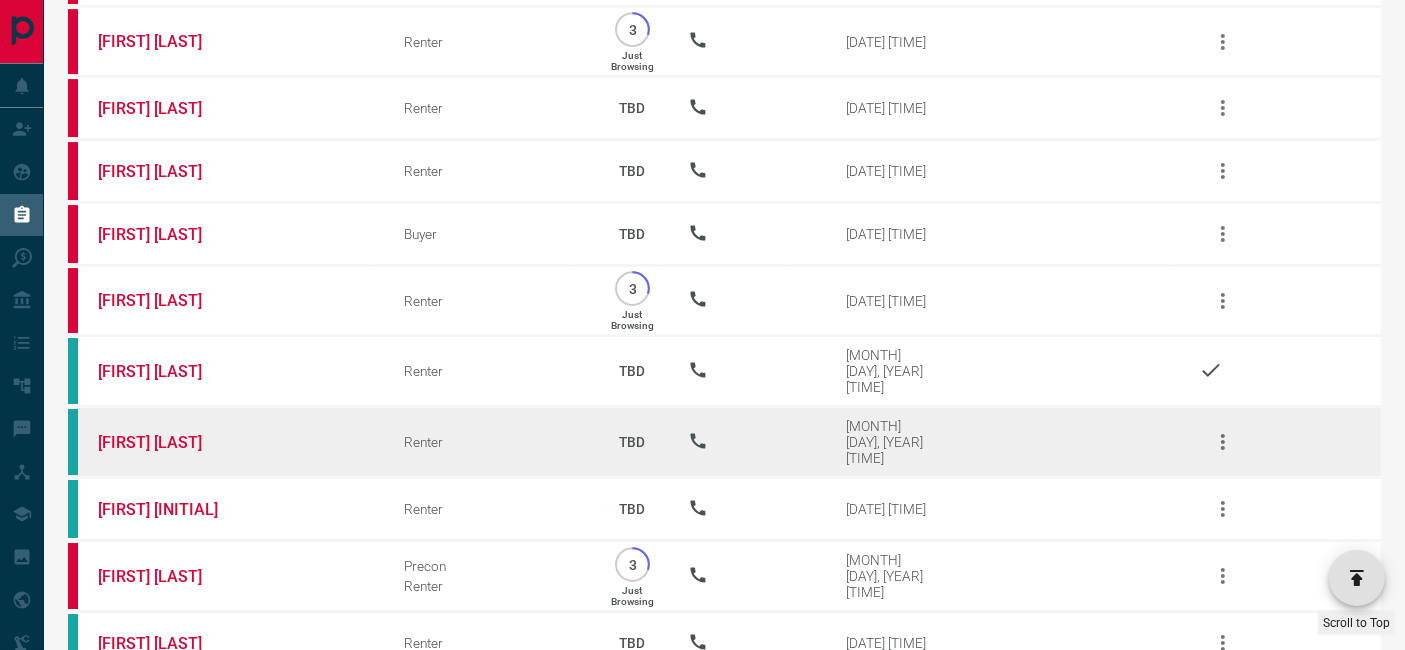 click 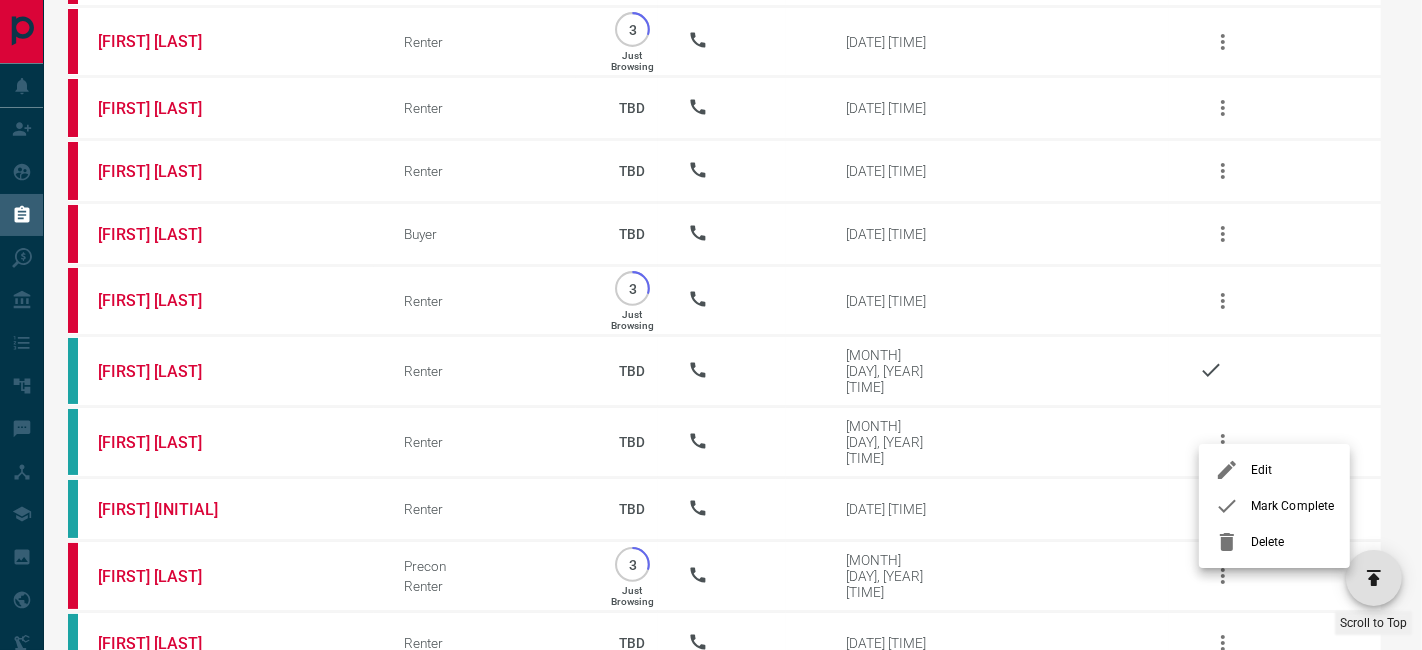 click 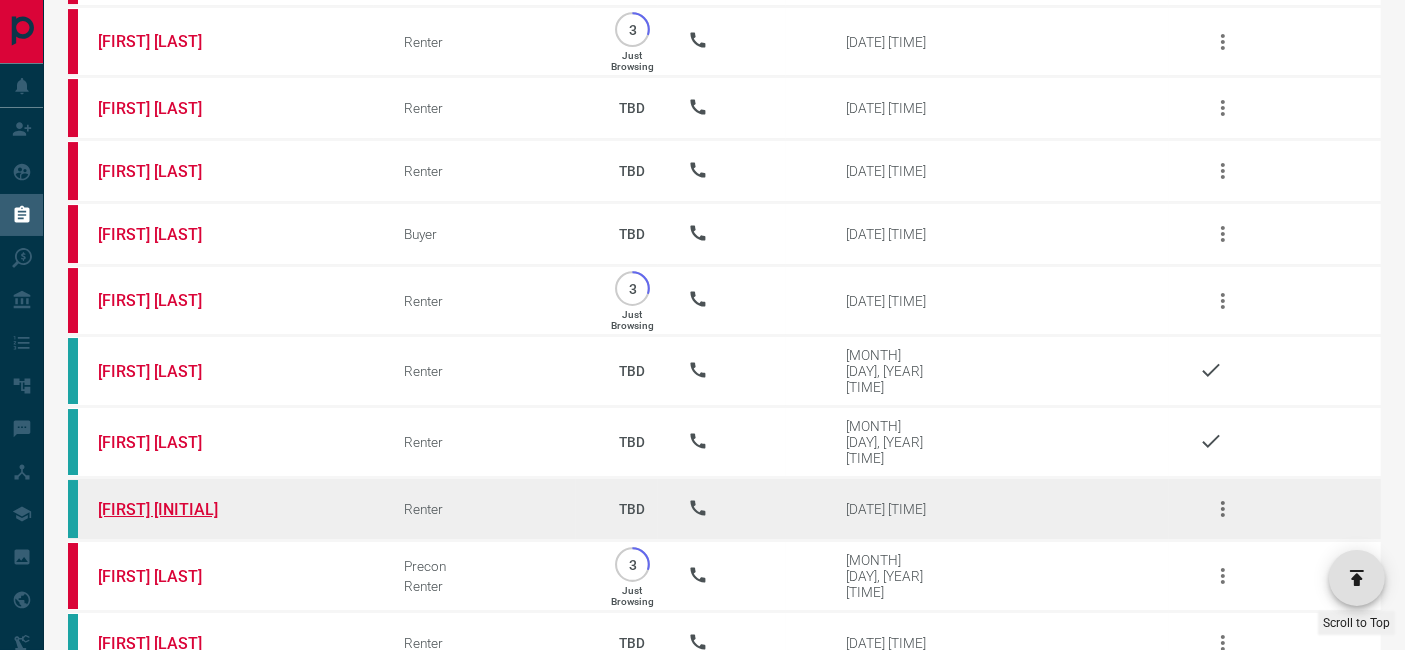 click on "[FIRST] [INITIAL]" at bounding box center (173, 509) 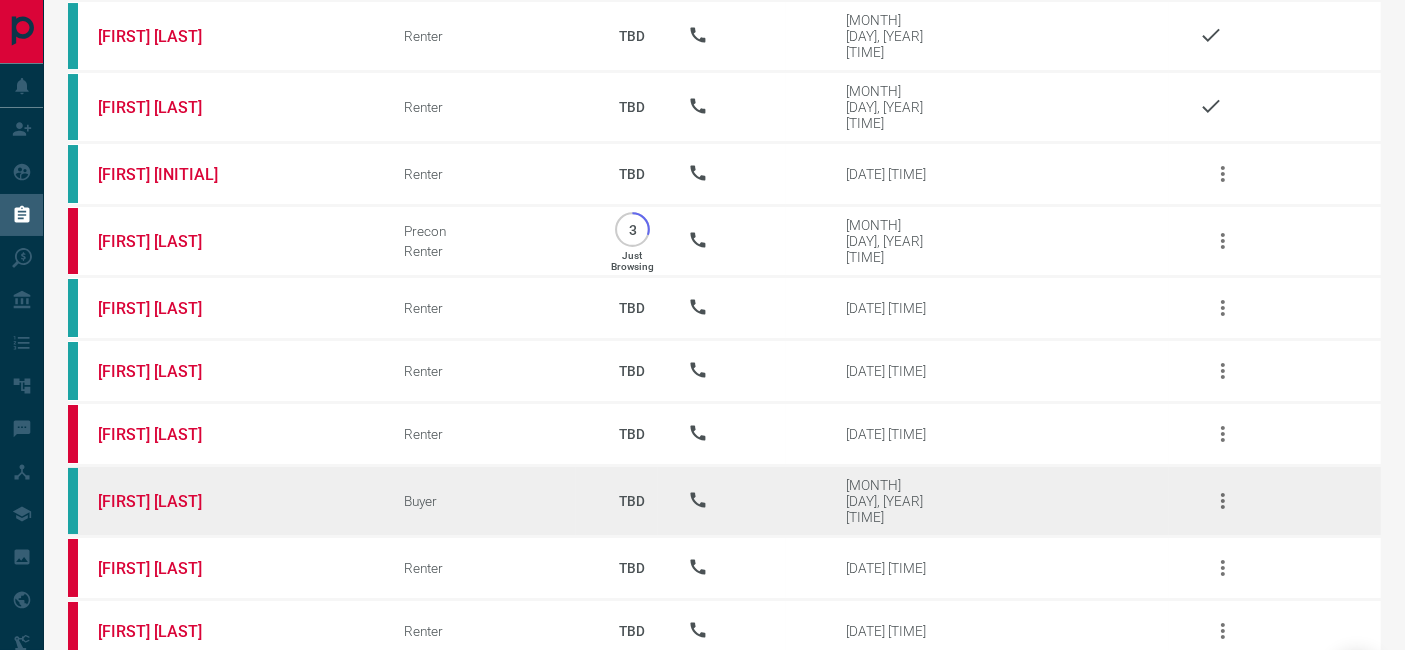 scroll, scrollTop: 7208, scrollLeft: 0, axis: vertical 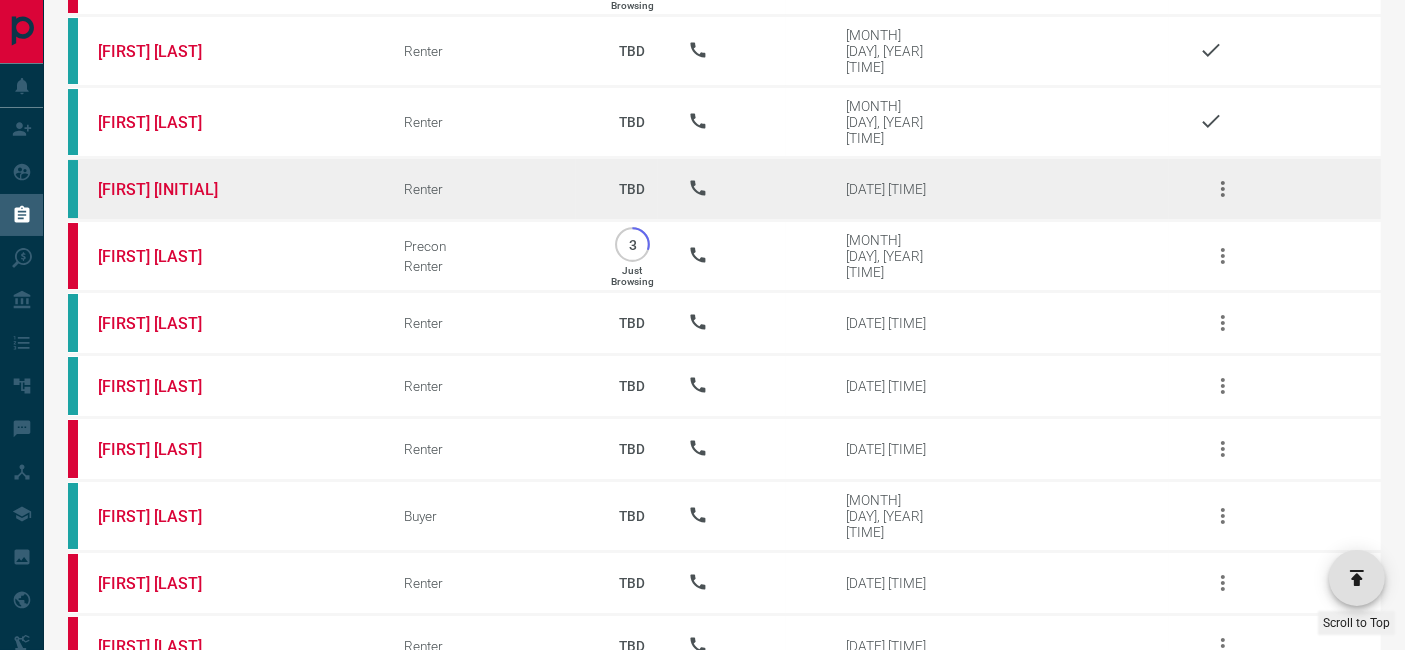click 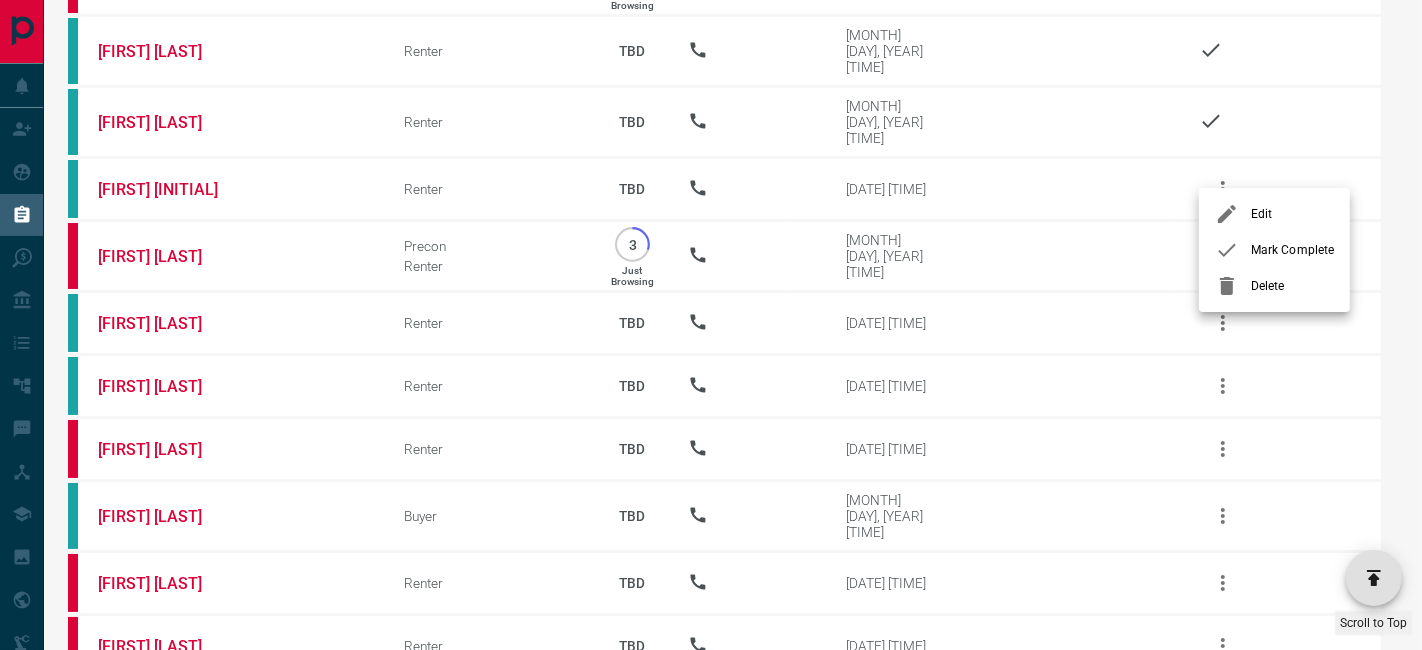 click on "Mark Complete" at bounding box center (1292, 250) 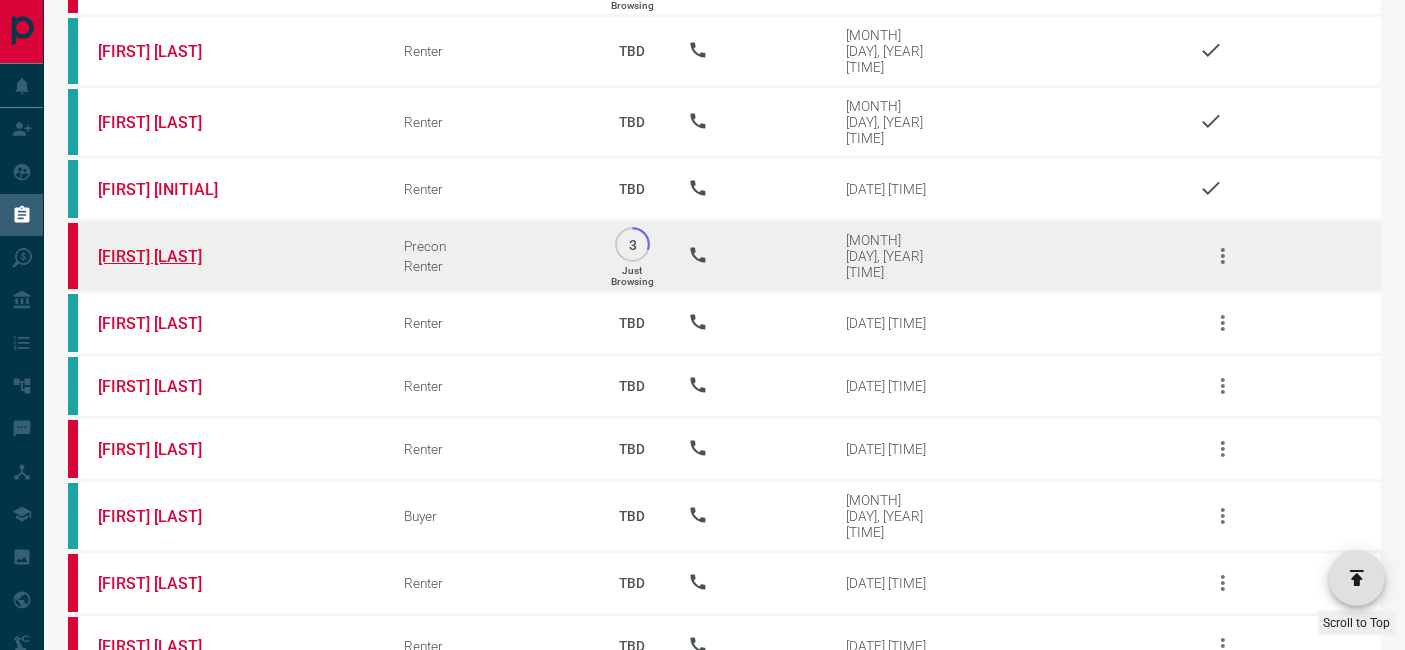 click on "[FIRST] [LAST]" at bounding box center (173, 256) 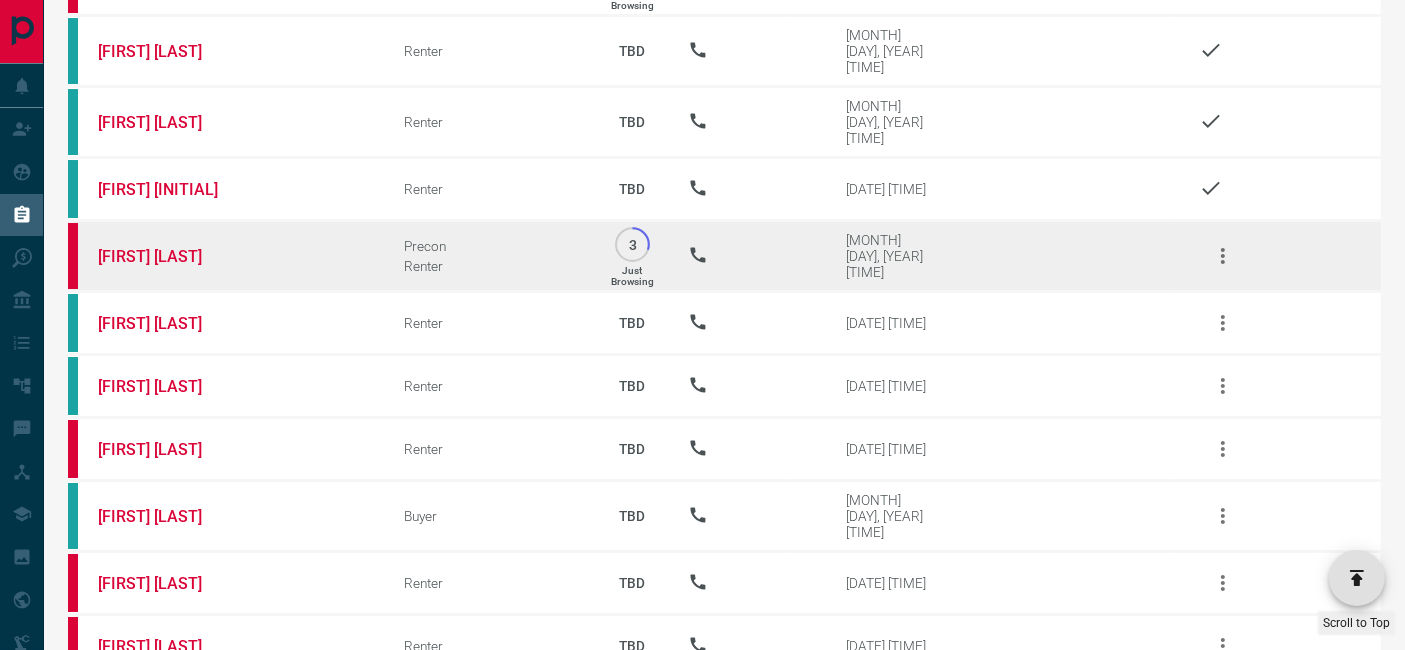 click 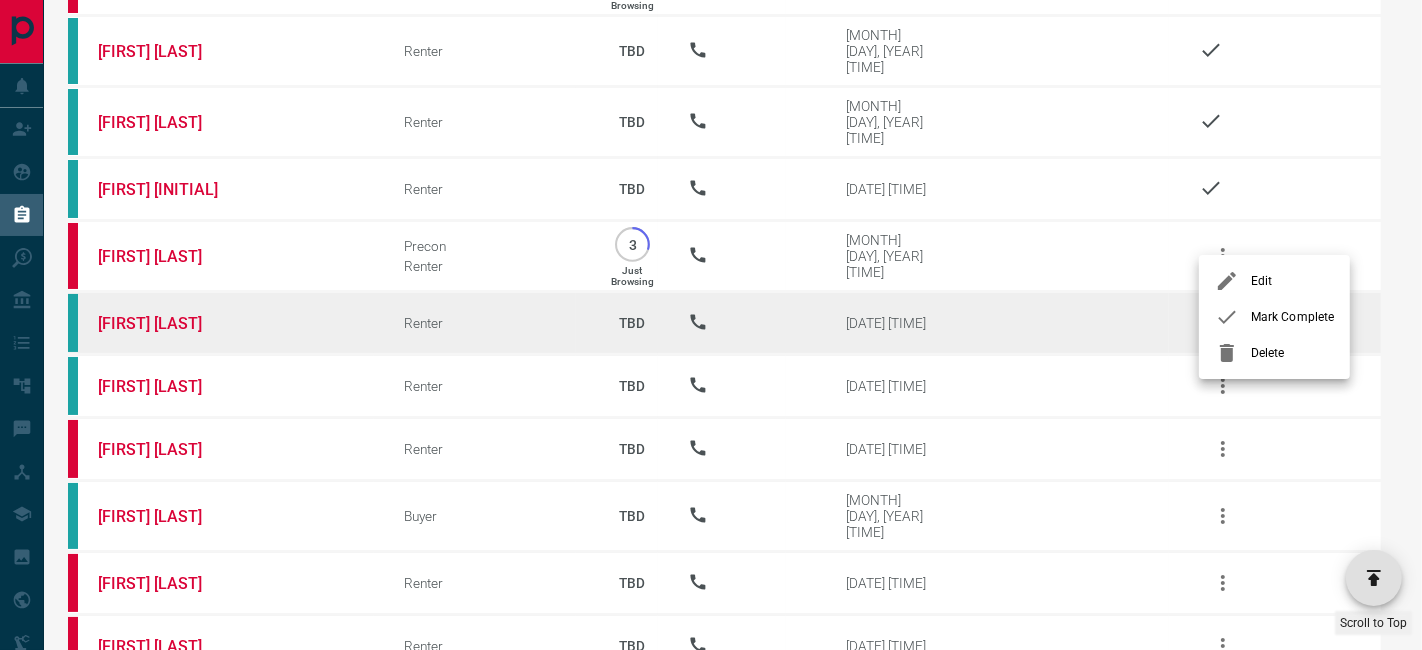 click on "Mark Complete" at bounding box center [1292, 317] 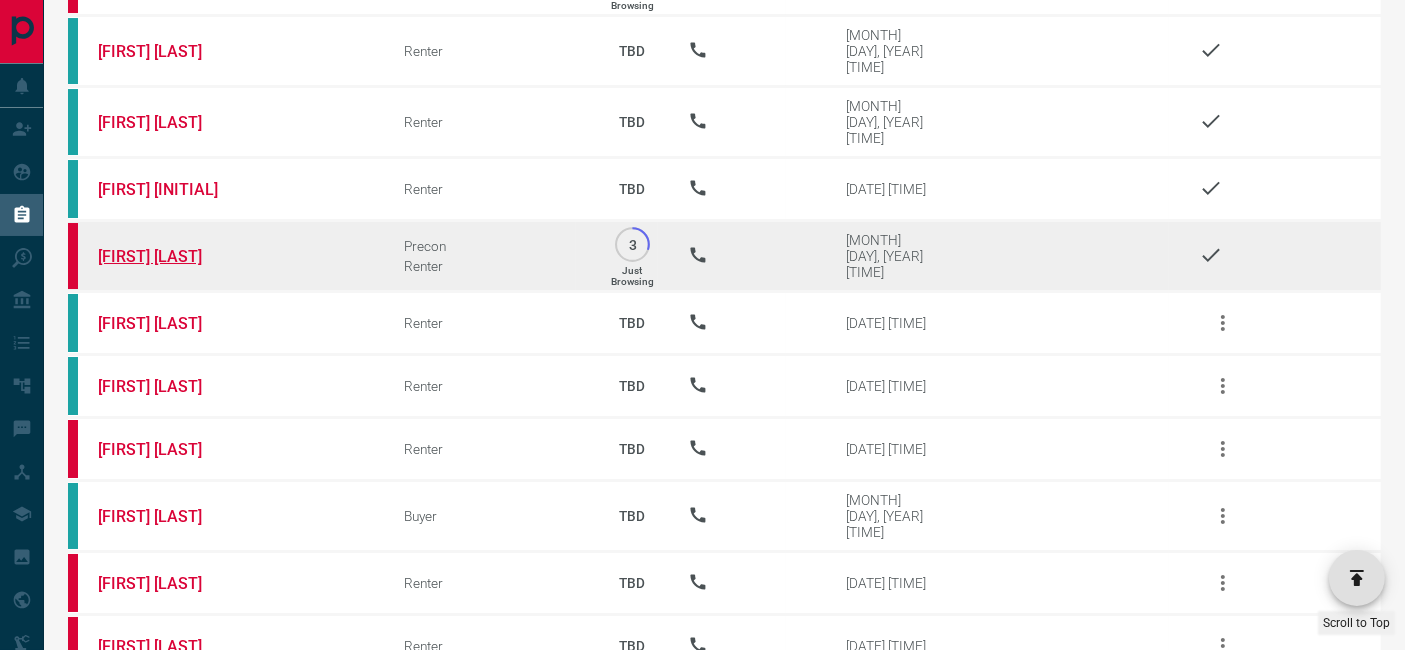 click on "[FIRST] [LAST]" at bounding box center (173, 256) 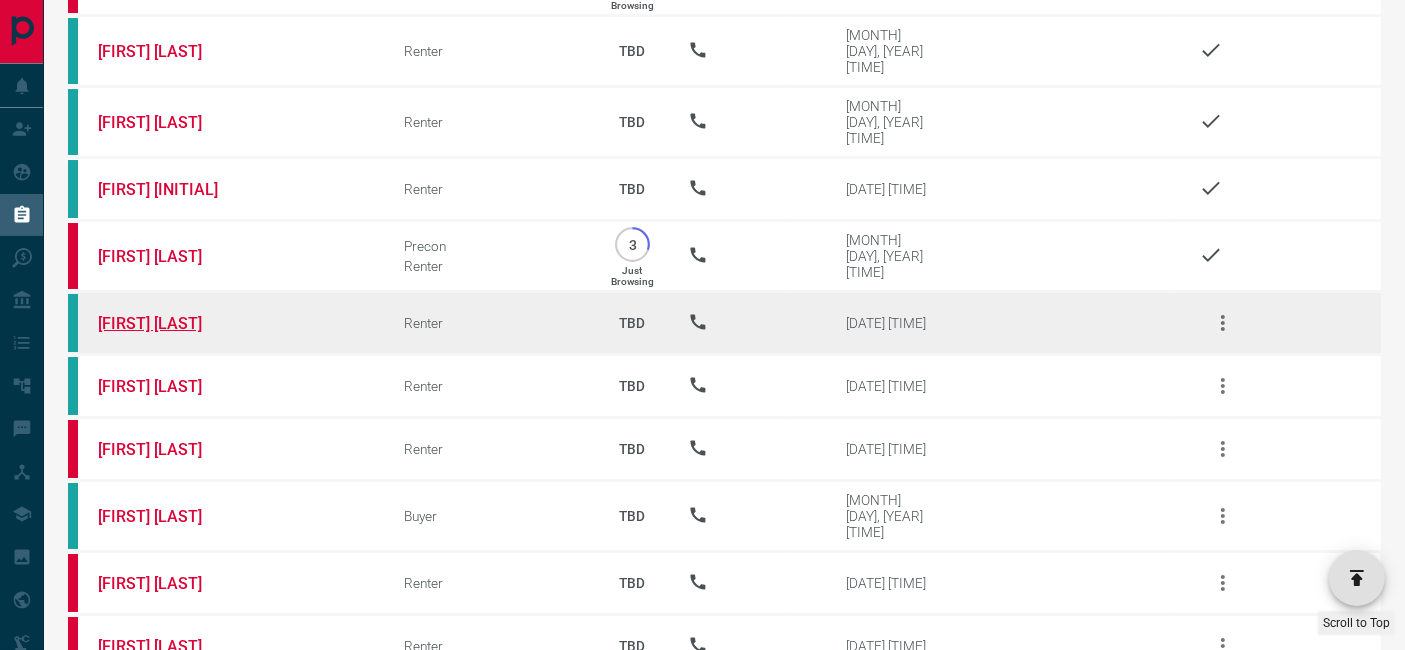 click on "[FIRST] [LAST]" at bounding box center (173, 323) 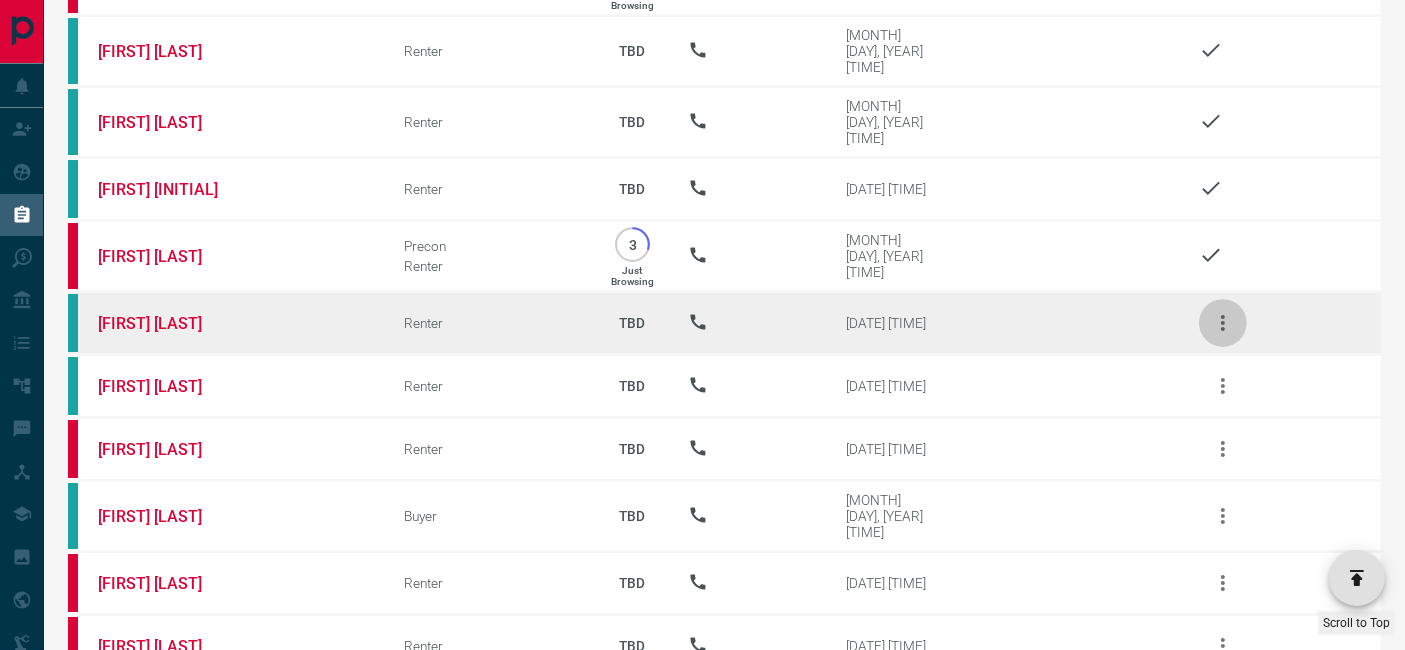 click 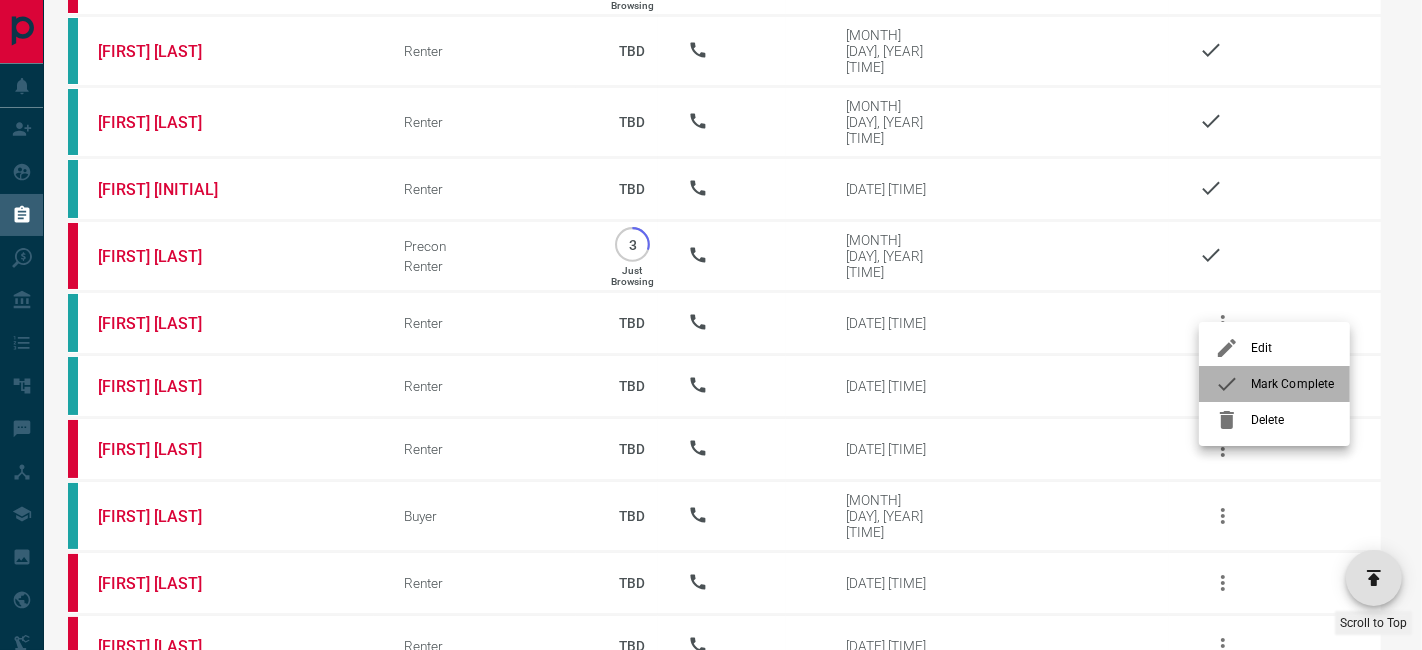 click at bounding box center (1233, 384) 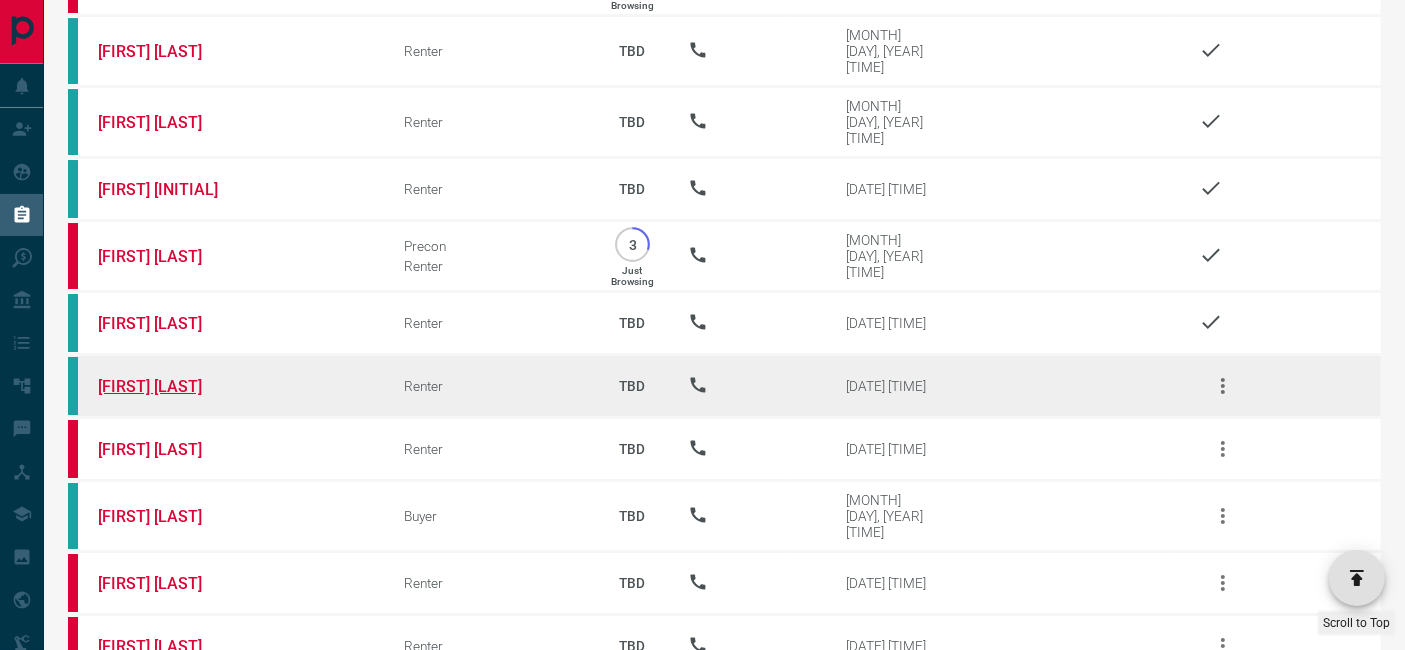 click on "[FIRST] [LAST]" at bounding box center (173, 386) 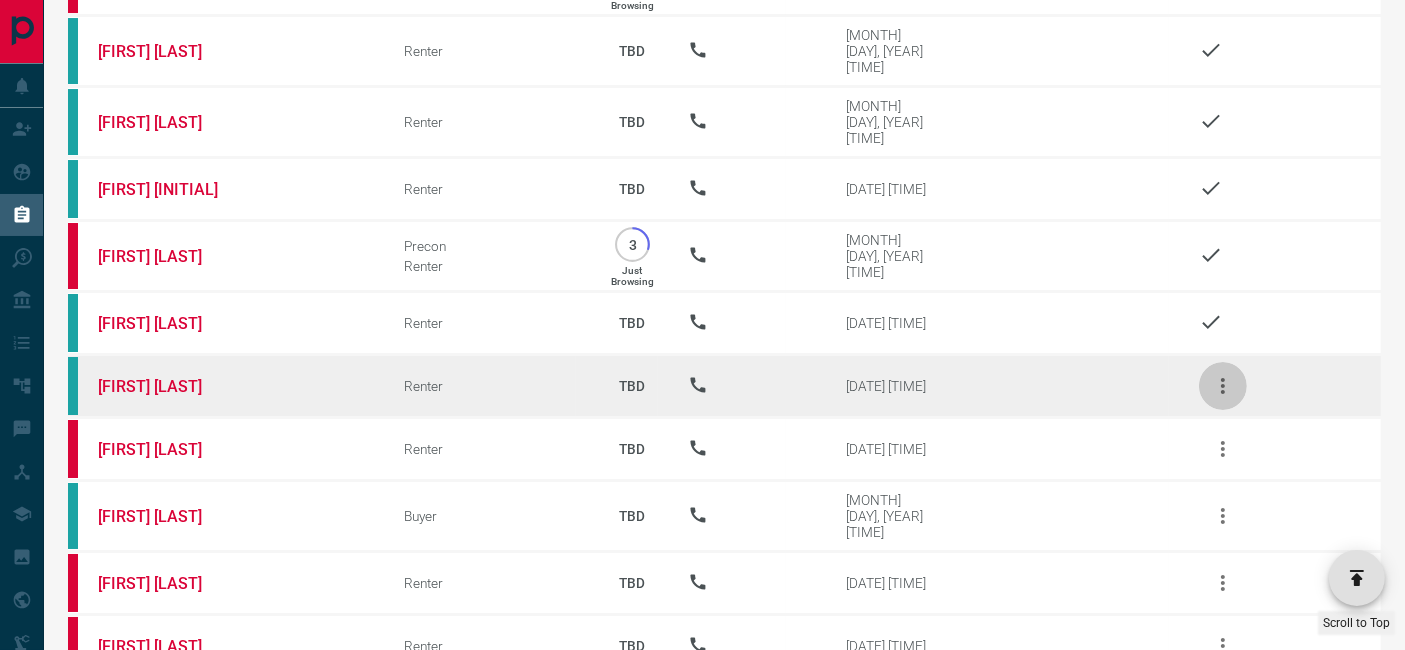 click 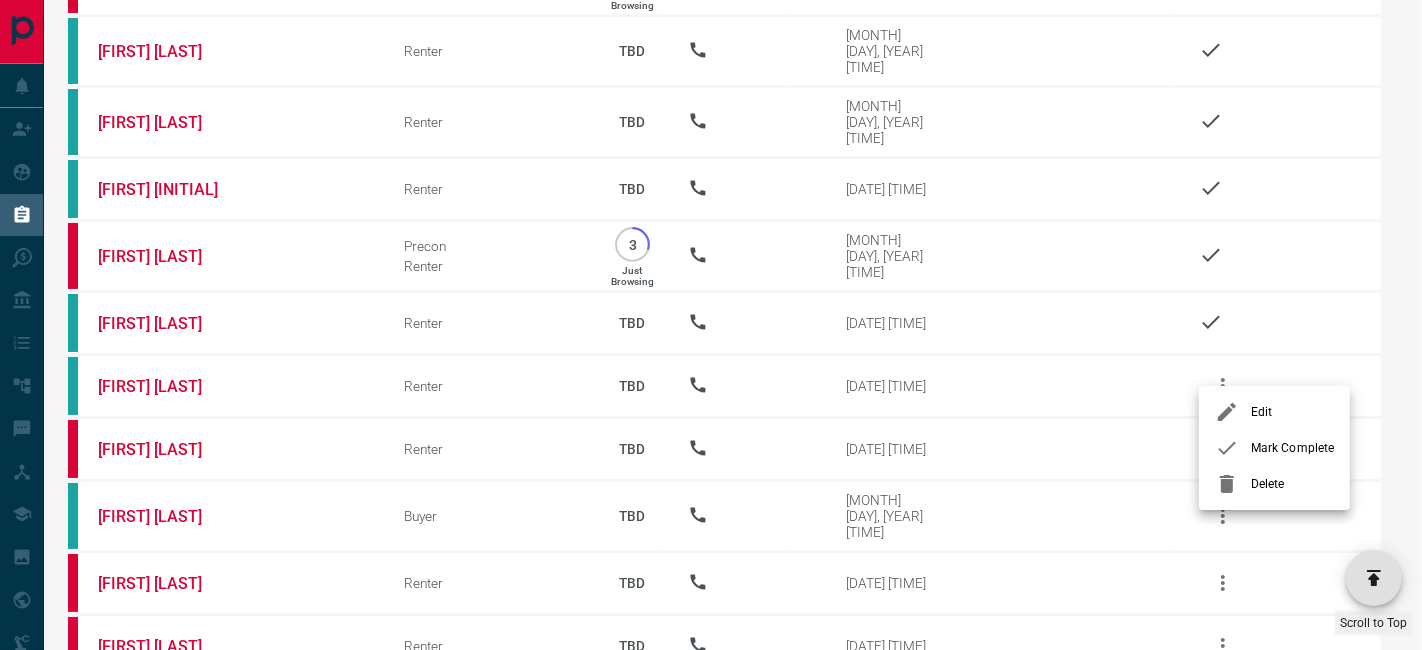 click at bounding box center [1233, 448] 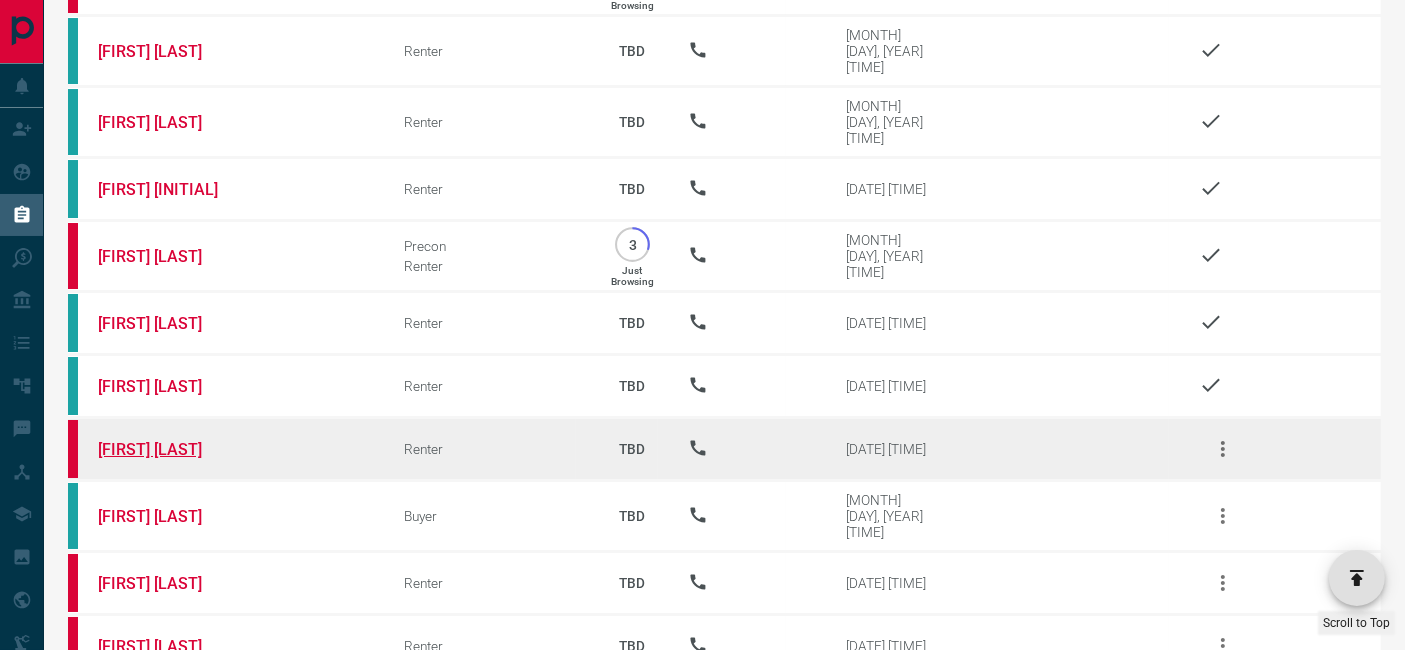 click on "[FIRST] [LAST]" at bounding box center (173, 449) 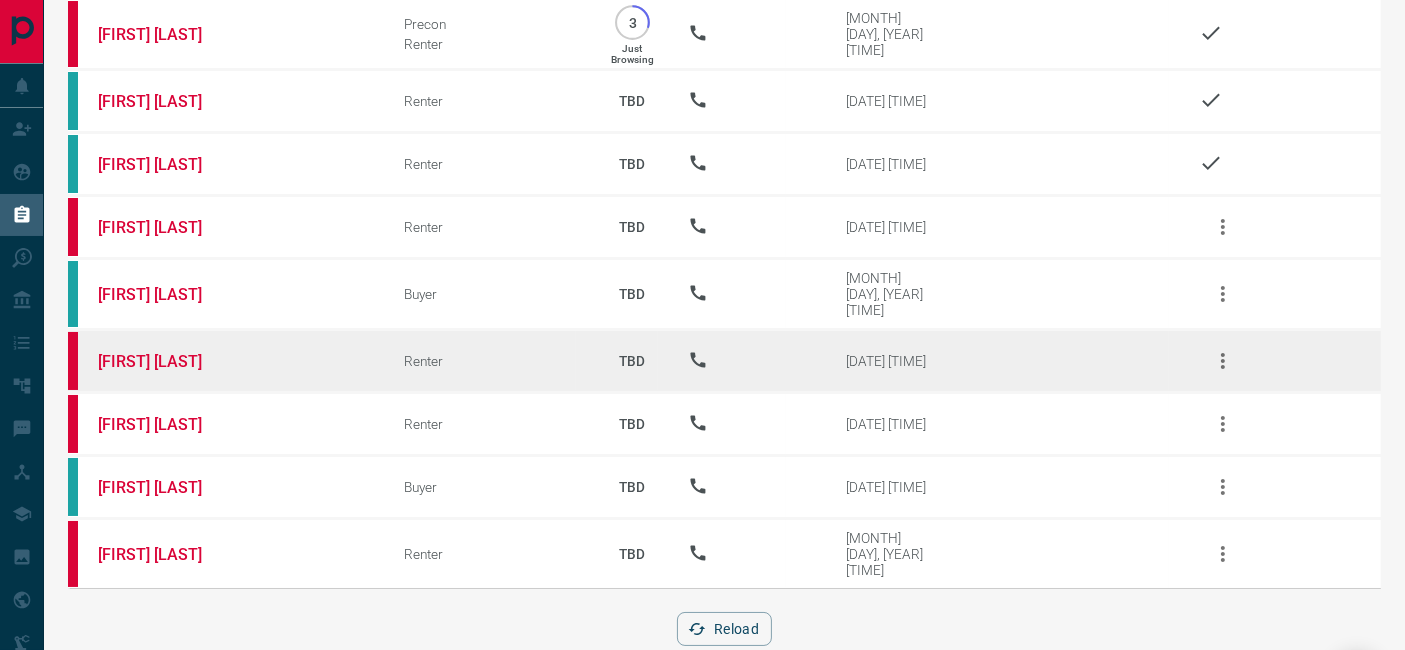 scroll, scrollTop: 6985, scrollLeft: 0, axis: vertical 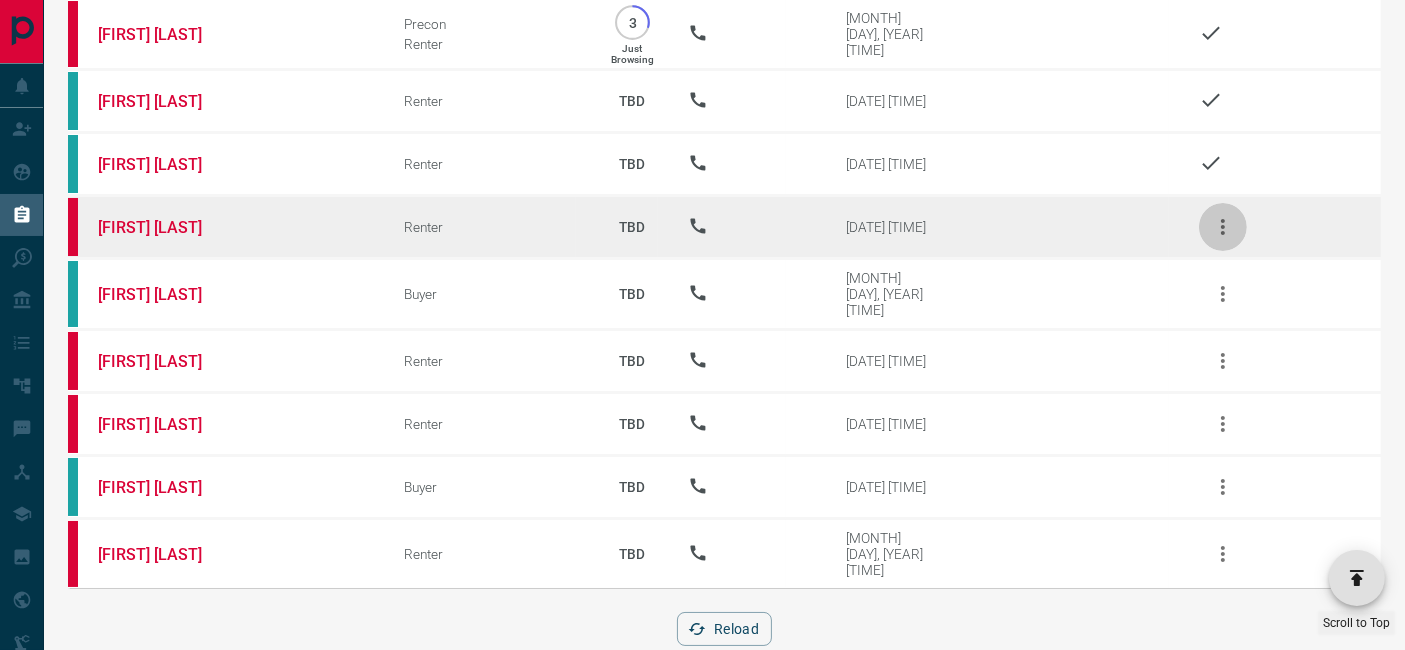 click 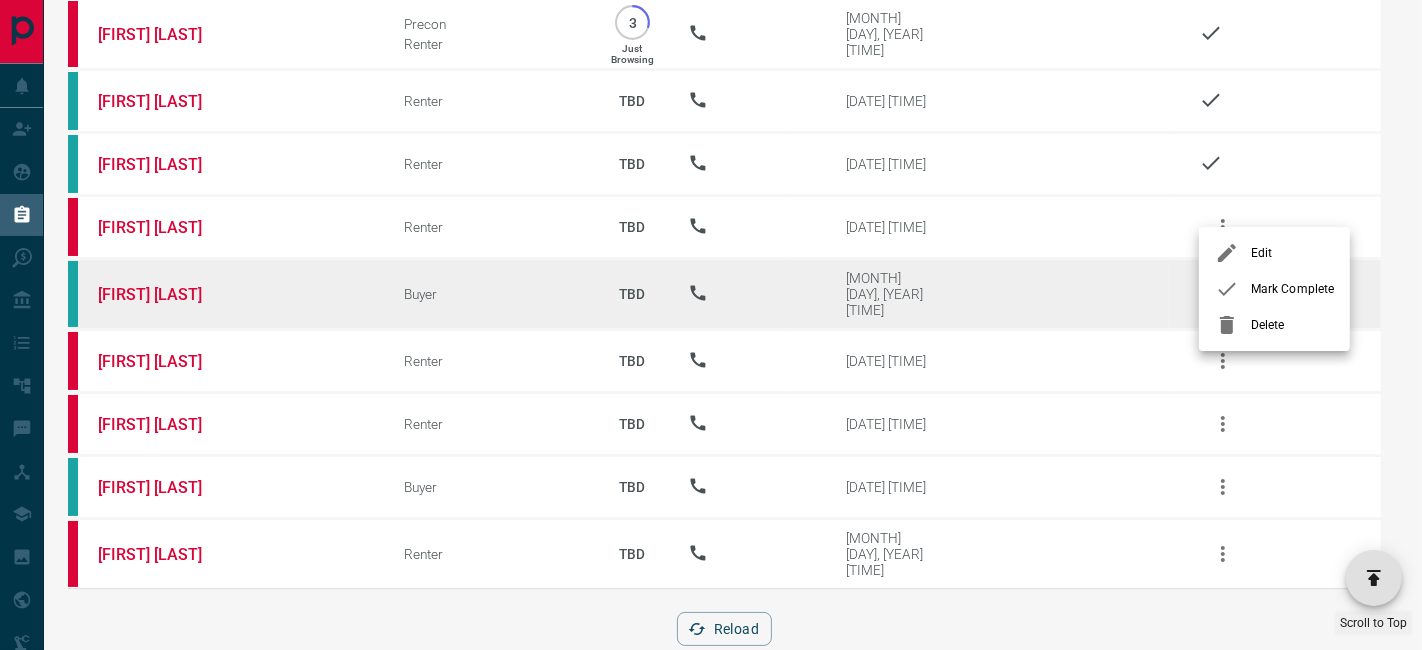 click on "Mark Complete" at bounding box center (1292, 289) 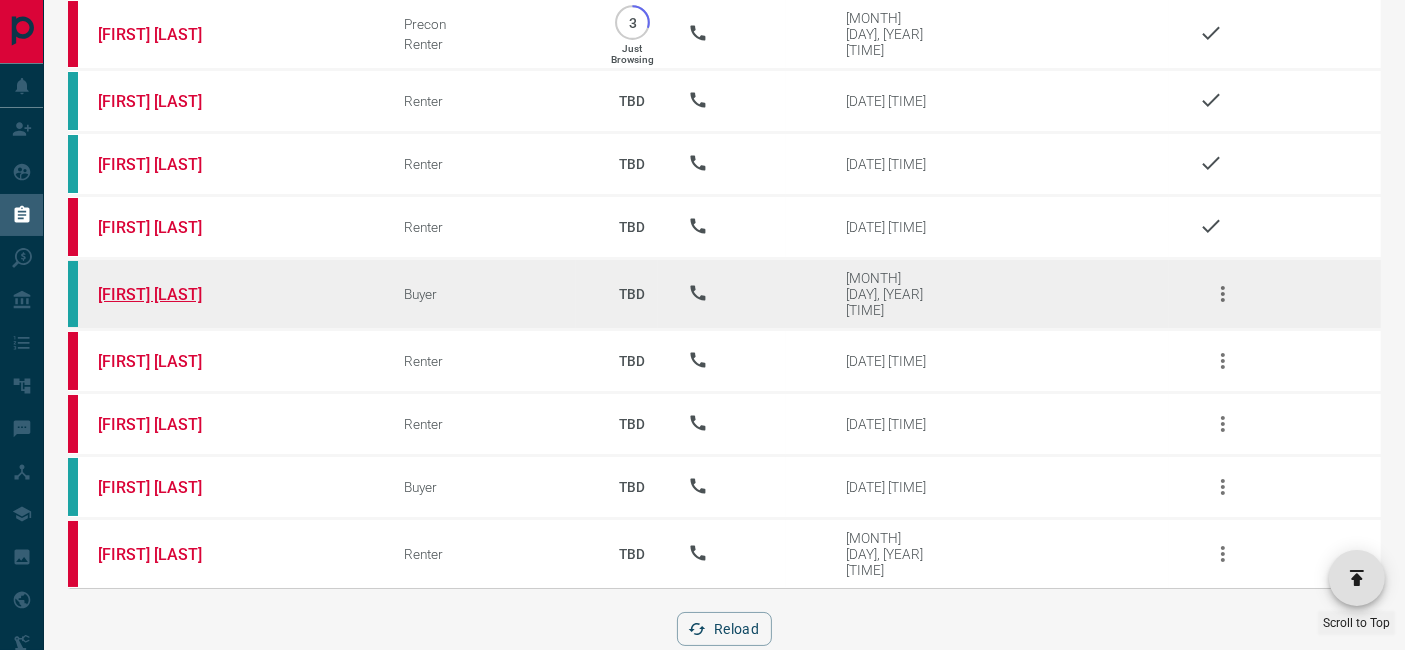 click on "[FIRST] [LAST]" at bounding box center [173, 294] 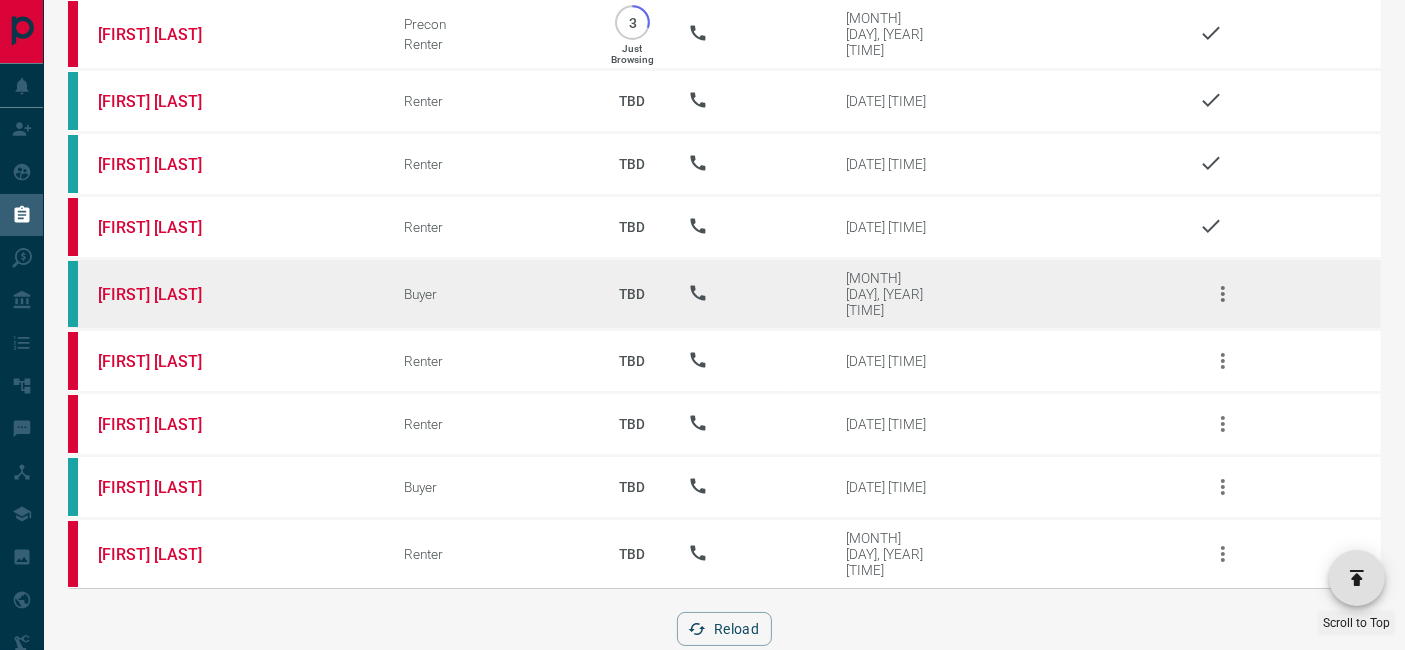 click 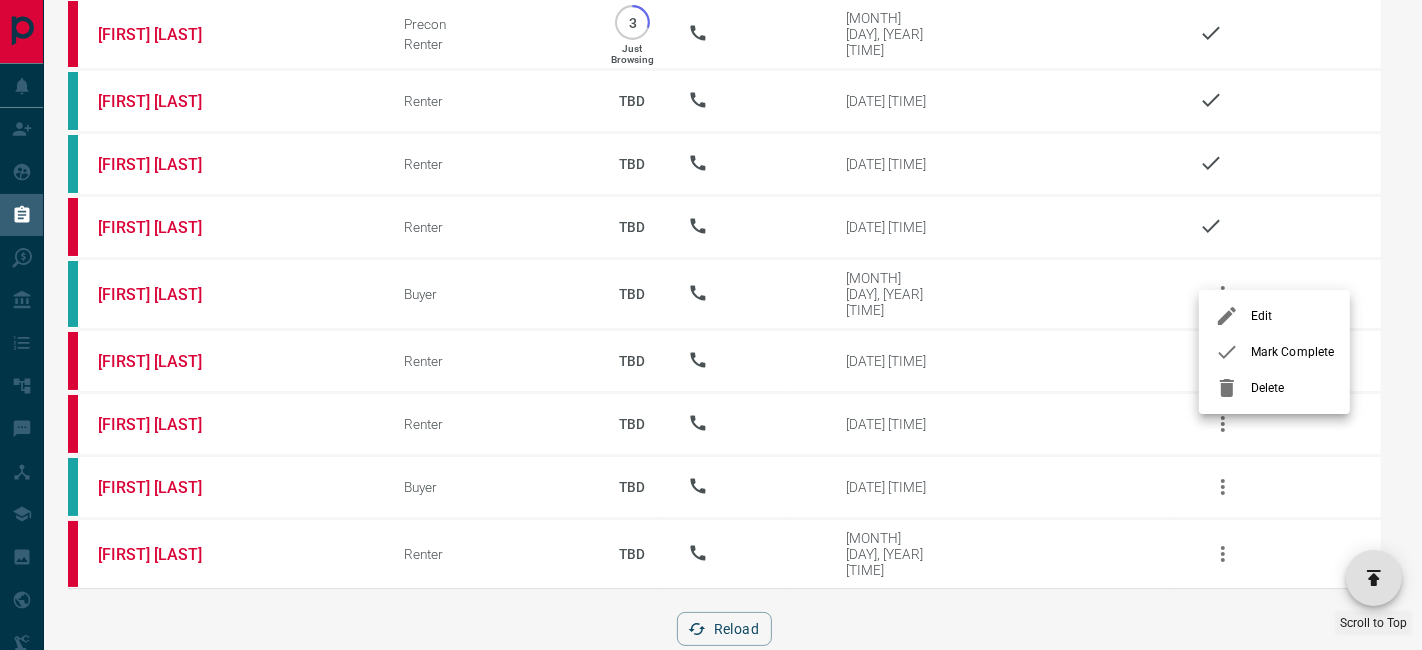click at bounding box center (1233, 352) 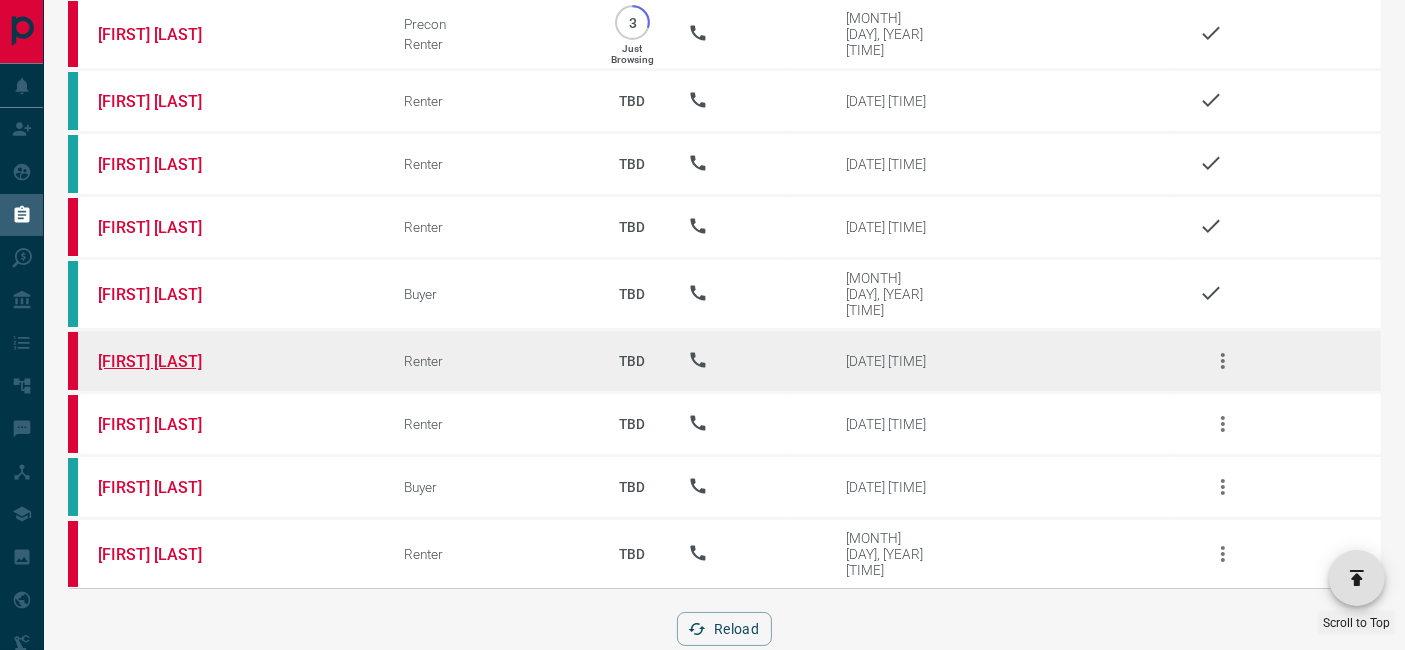 click on "[FIRST] [LAST]" at bounding box center (173, 361) 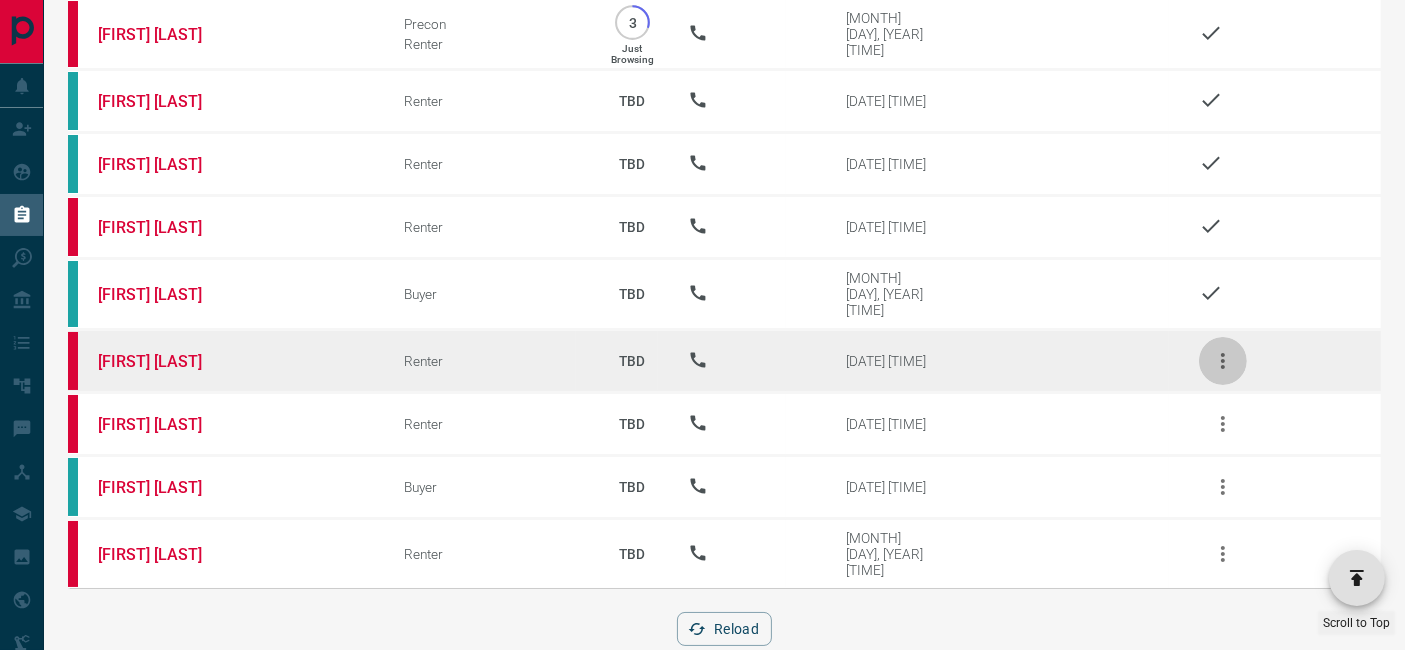 click 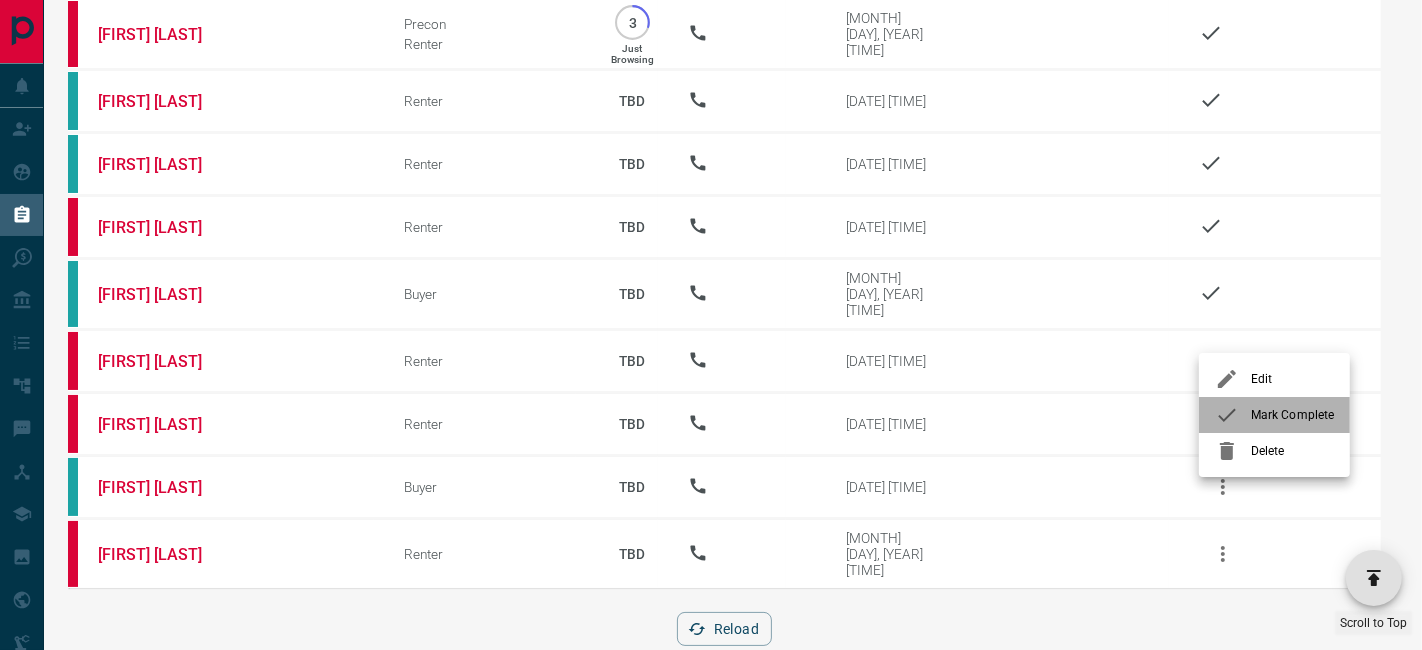 click at bounding box center [1233, 415] 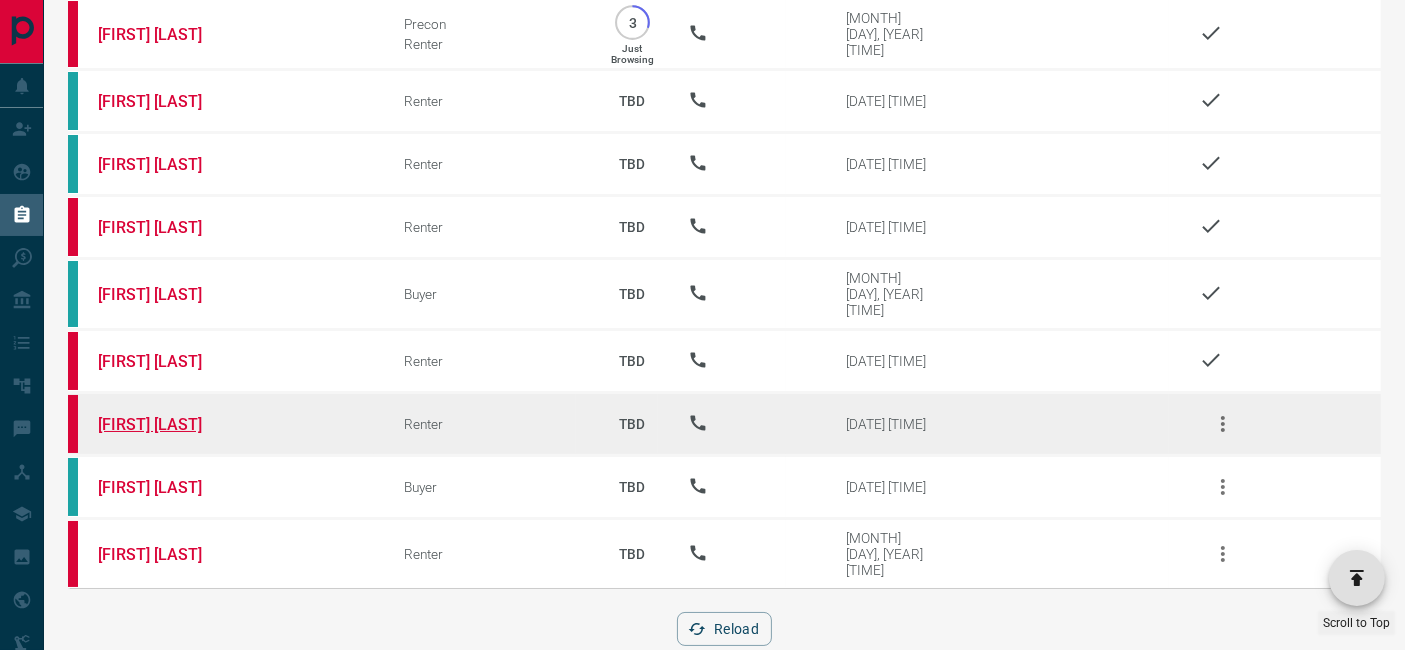 click on "[FIRST] [LAST]" at bounding box center [173, 424] 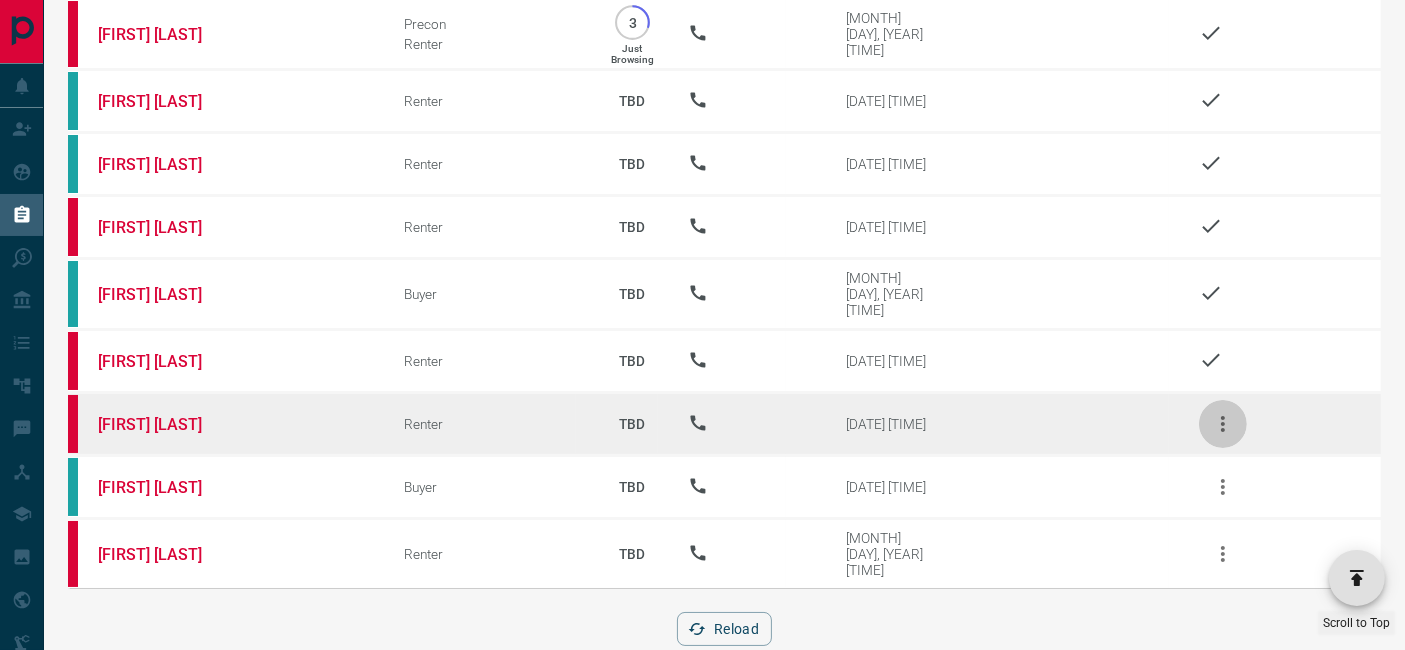 click 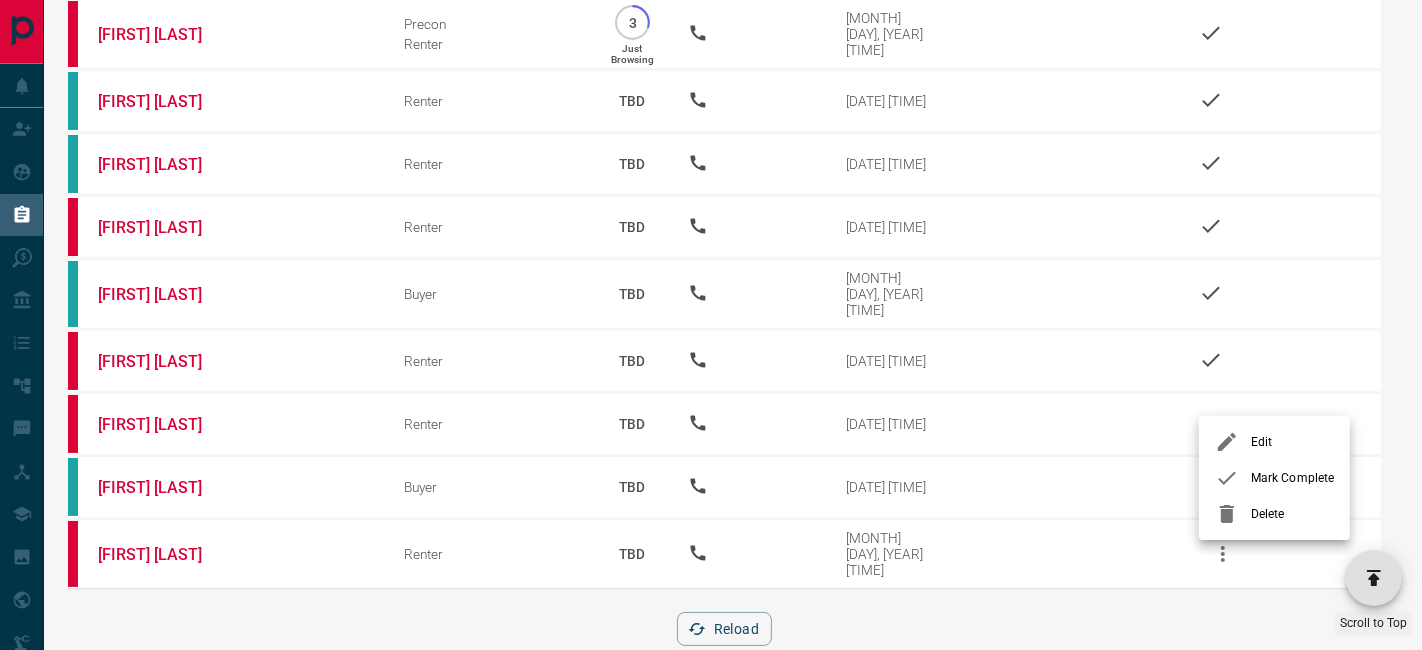 click at bounding box center (1233, 478) 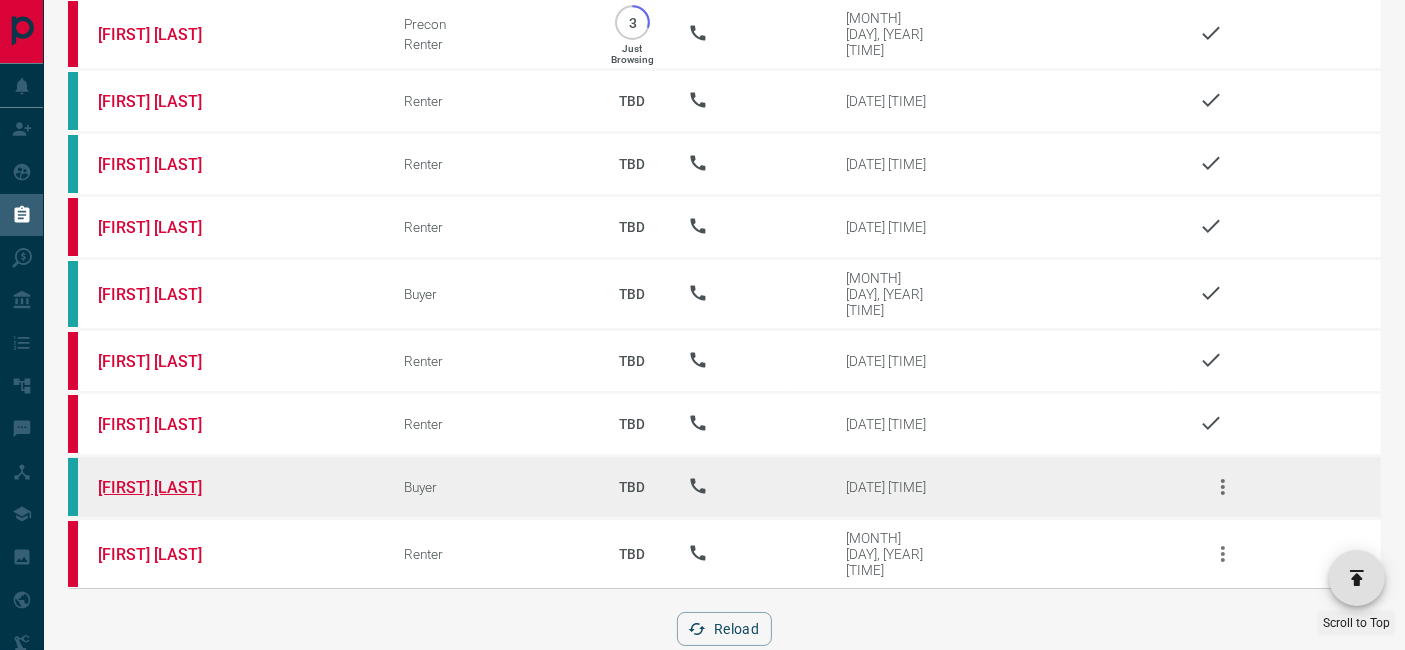 click on "[FIRST] [LAST]" at bounding box center (173, 487) 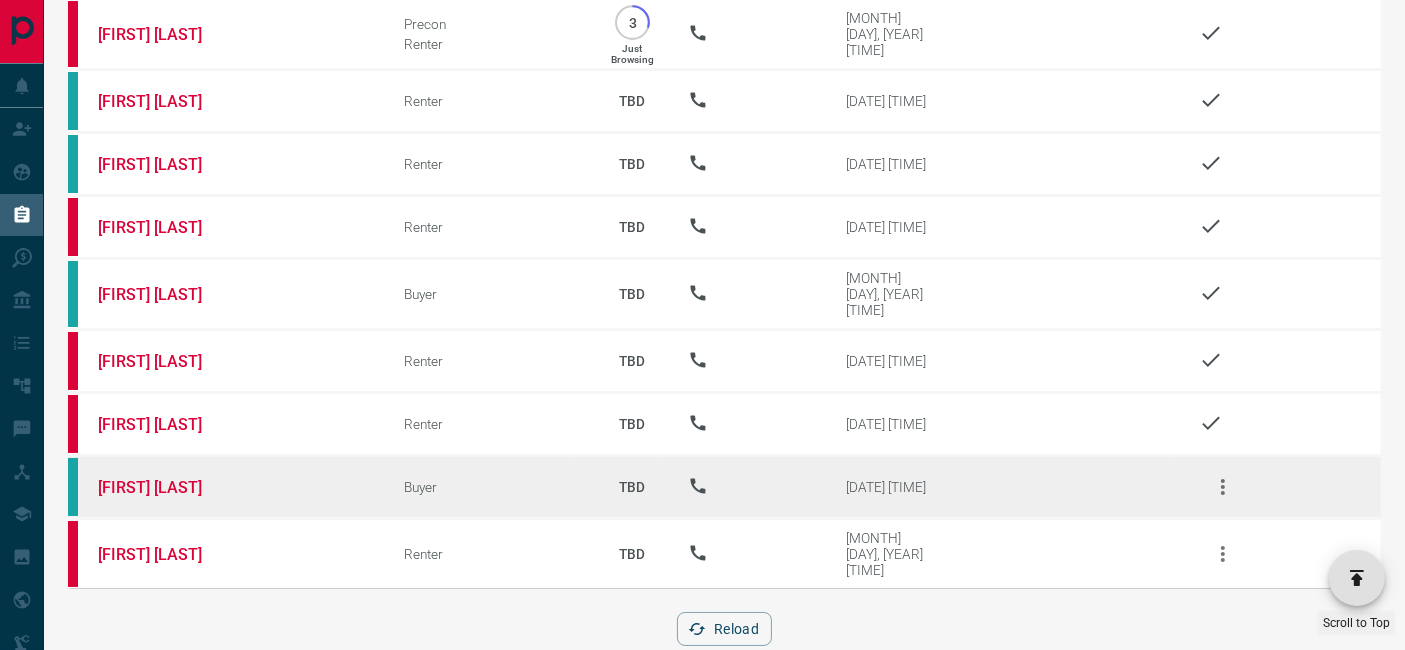 click 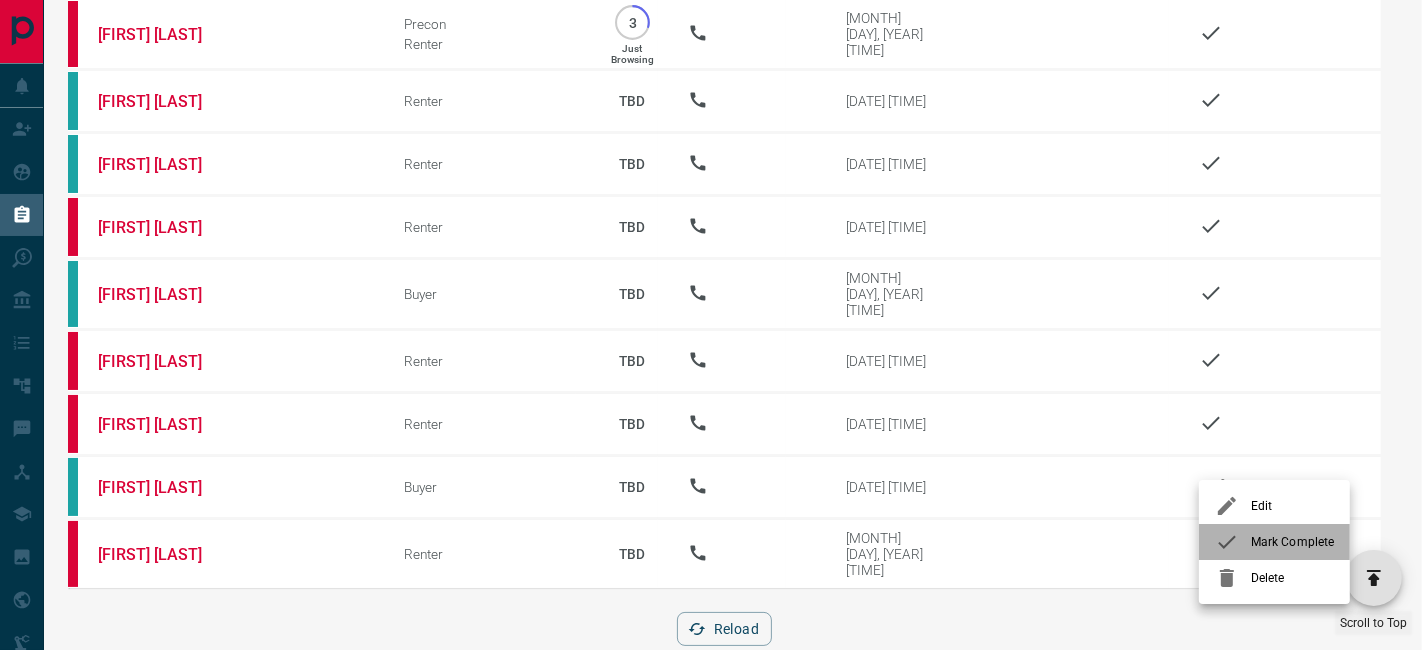 click on "Mark Complete" at bounding box center (1292, 542) 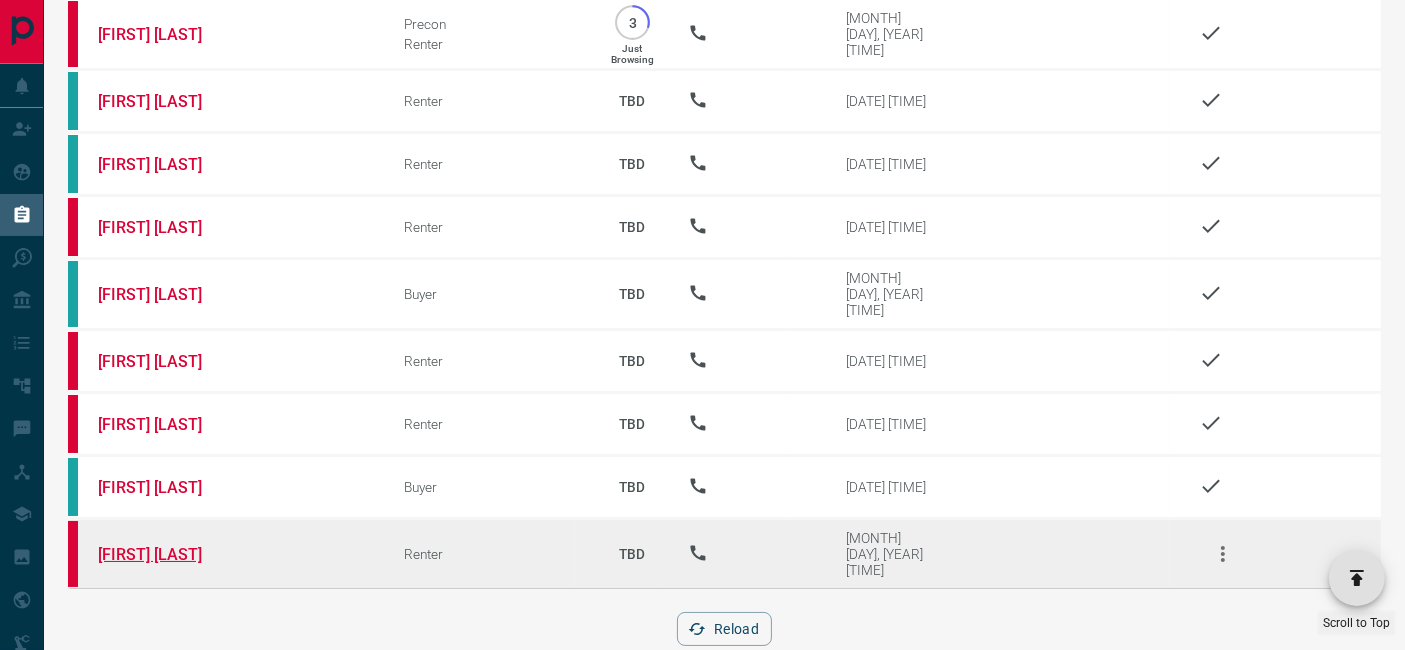 click on "[FIRST] [LAST]" at bounding box center [173, 554] 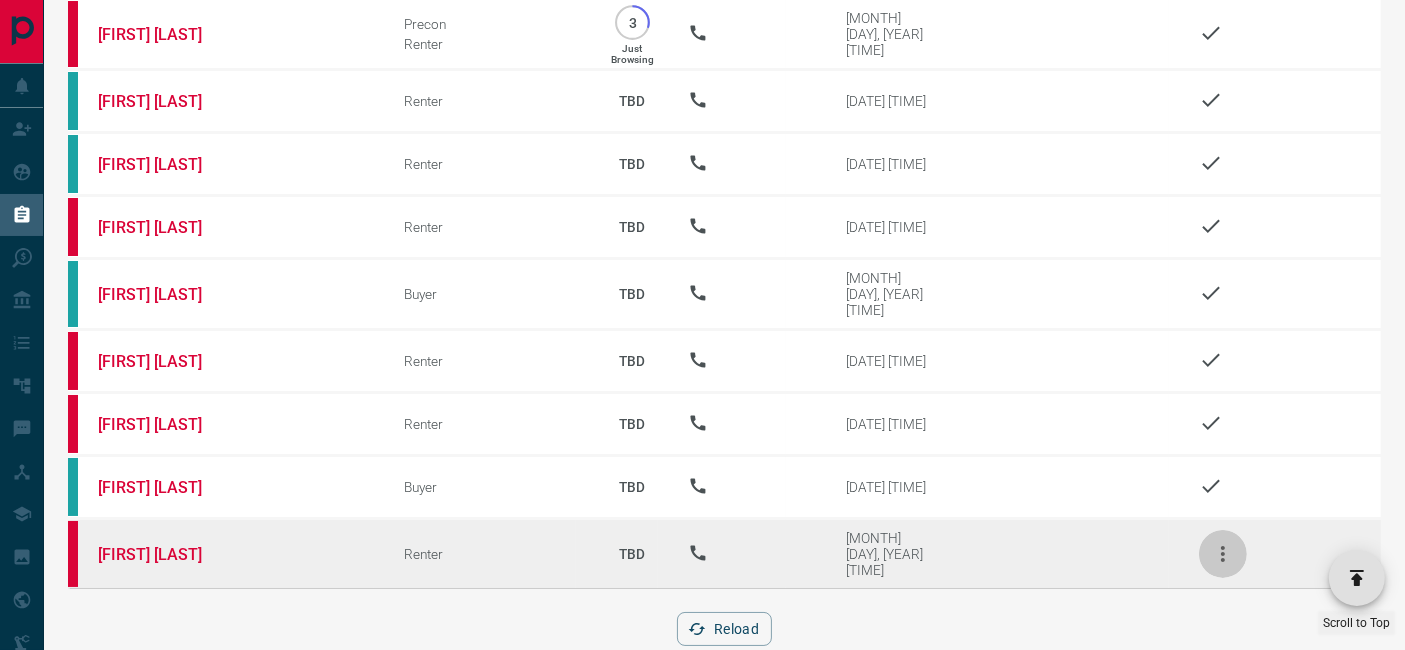 click 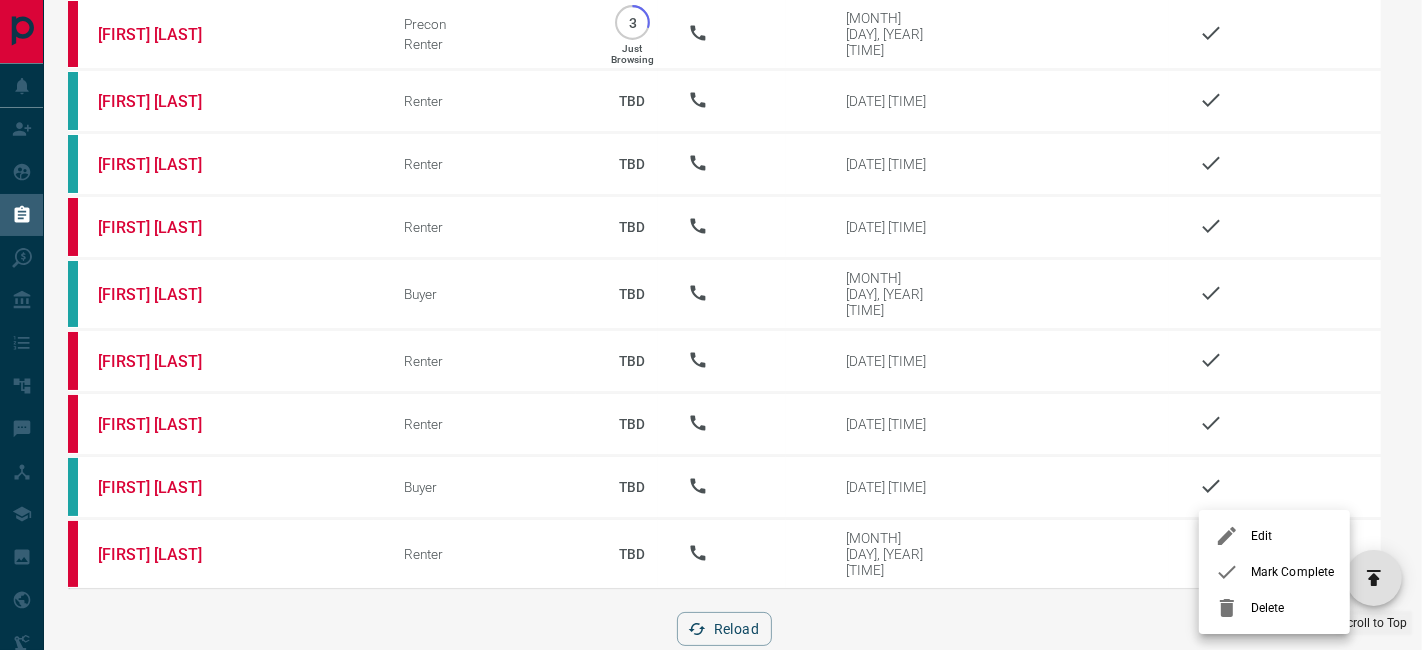 click on "Mark Complete" at bounding box center (1292, 572) 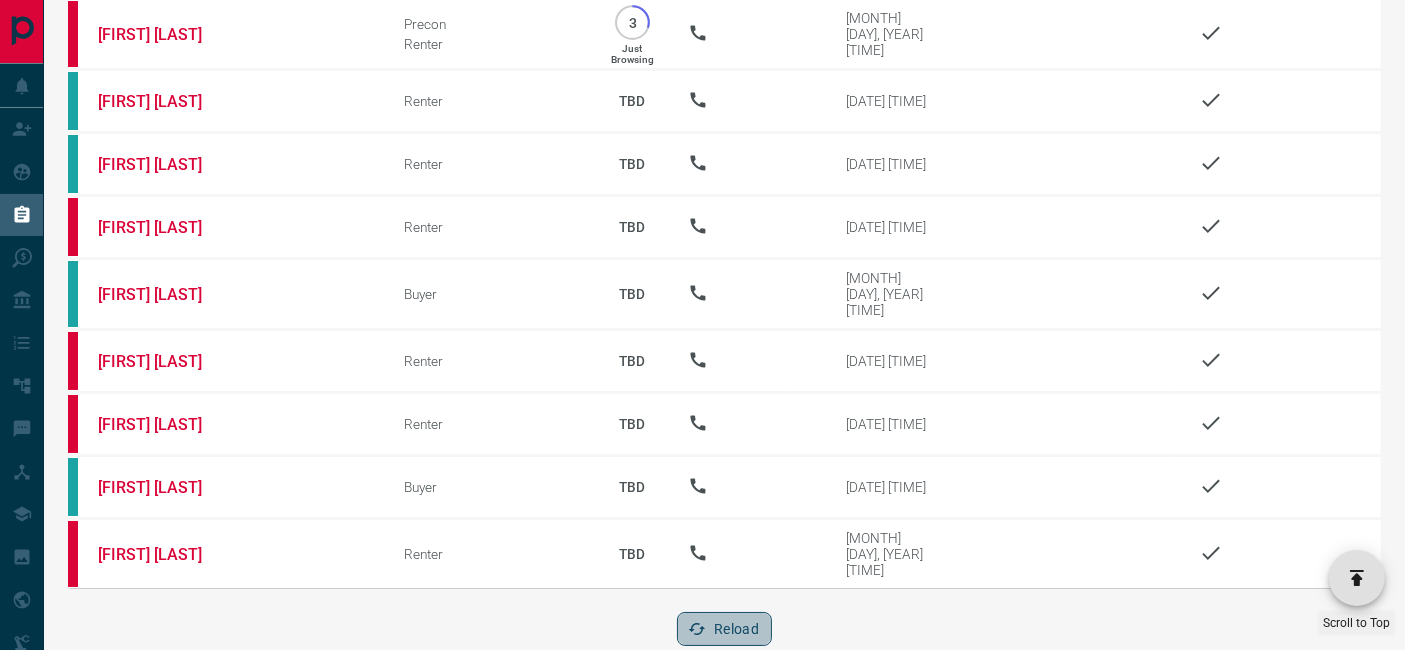 click on "Reload" at bounding box center [724, 629] 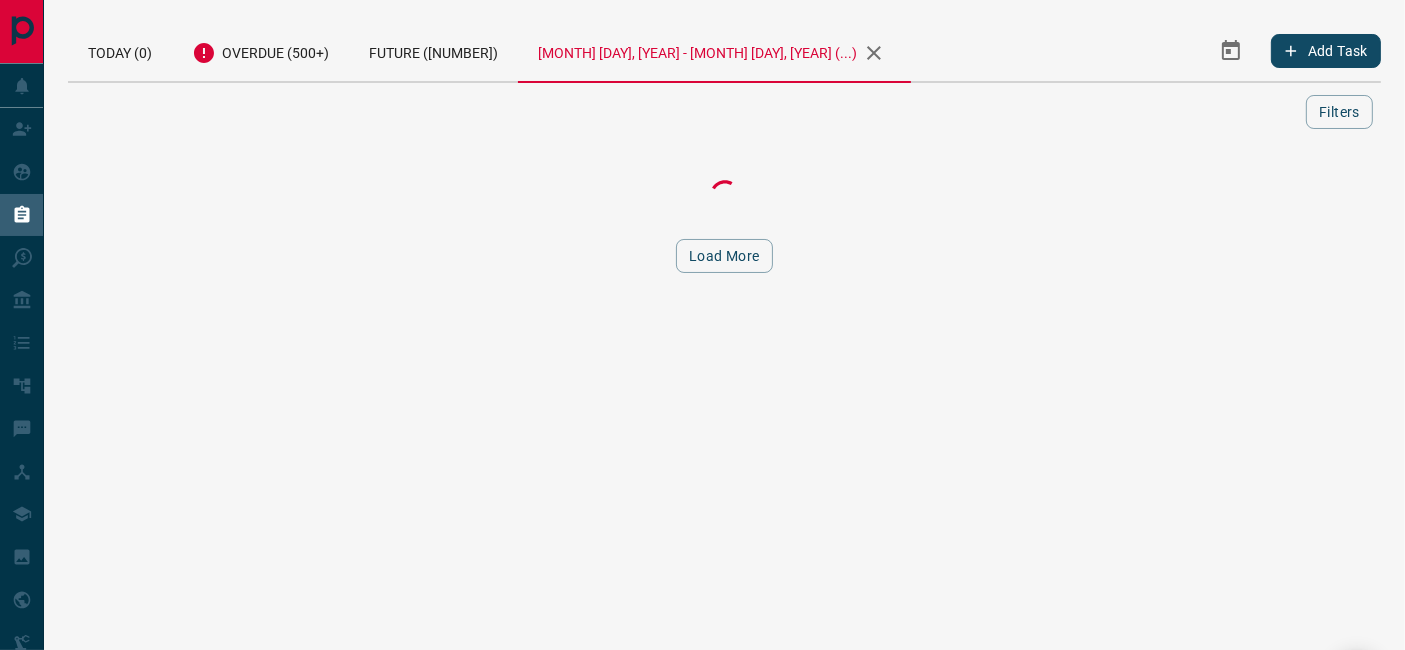 scroll, scrollTop: 0, scrollLeft: 0, axis: both 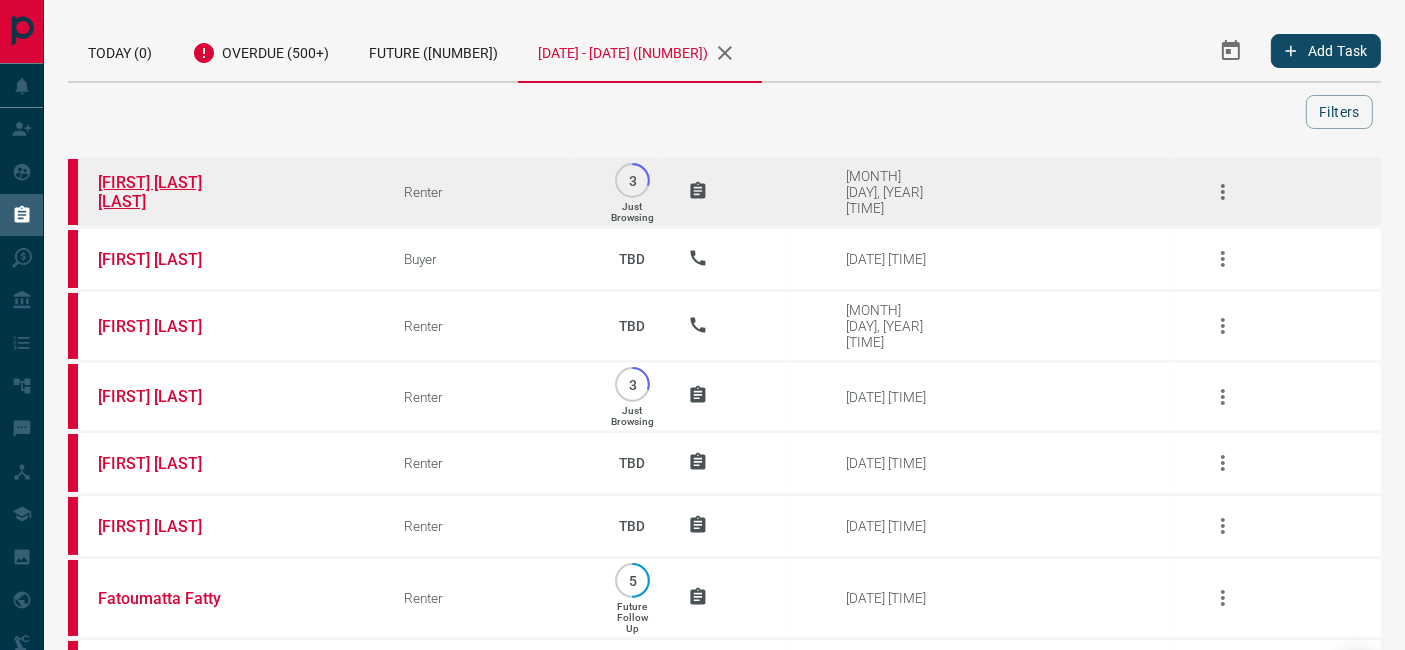 click on "[FIRST] [LAST] [LAST]" at bounding box center [173, 192] 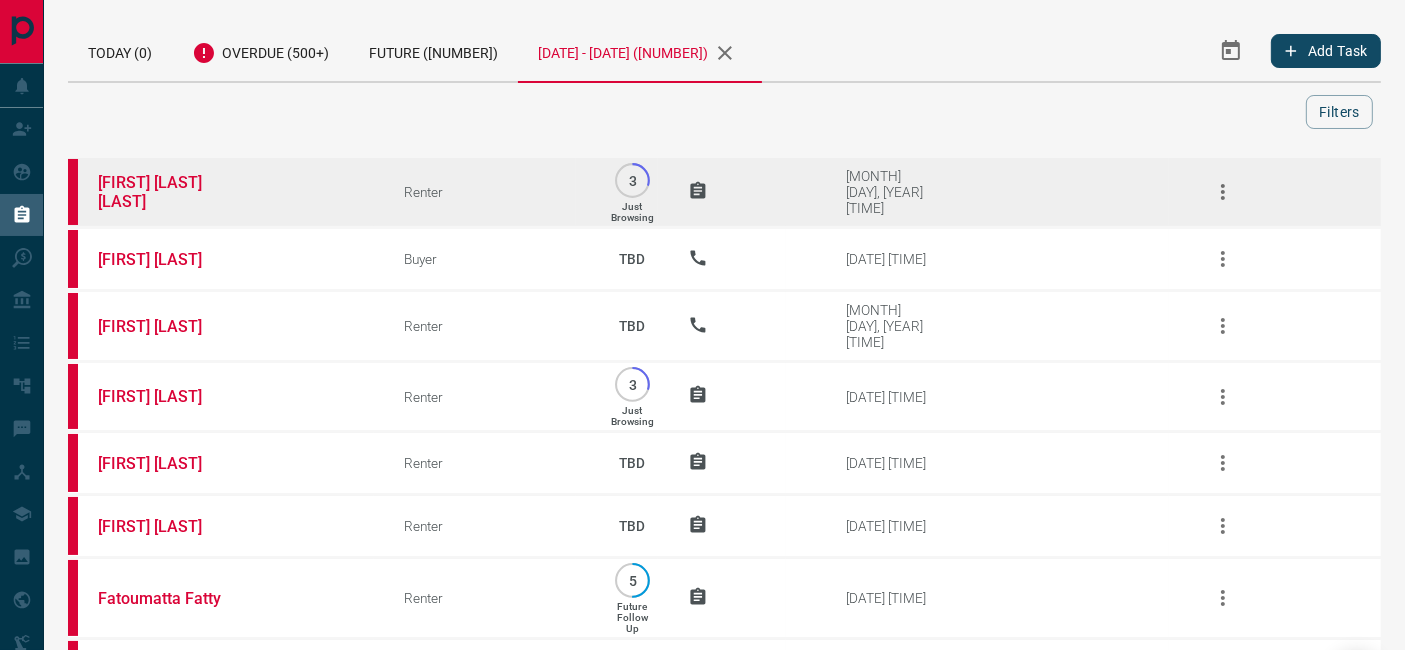 click 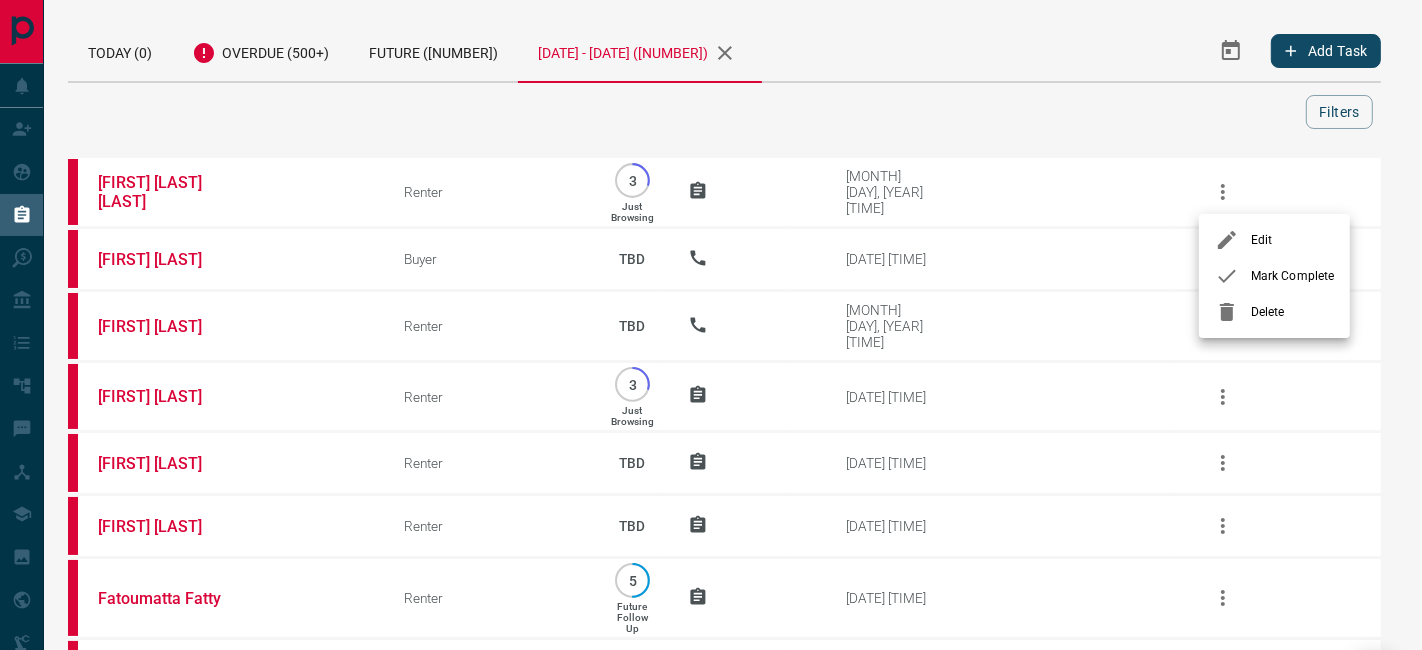 click on "Mark Complete" at bounding box center (1292, 276) 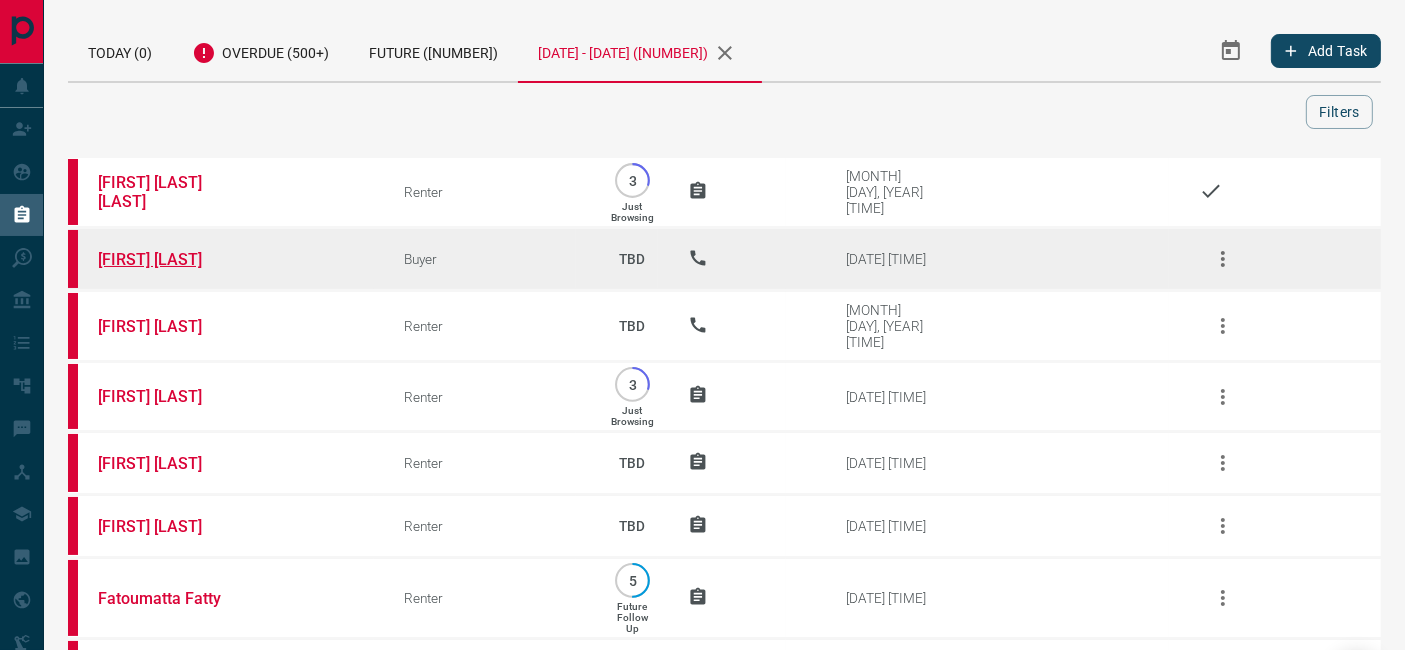 click on "[FIRST] [LAST]" at bounding box center (173, 259) 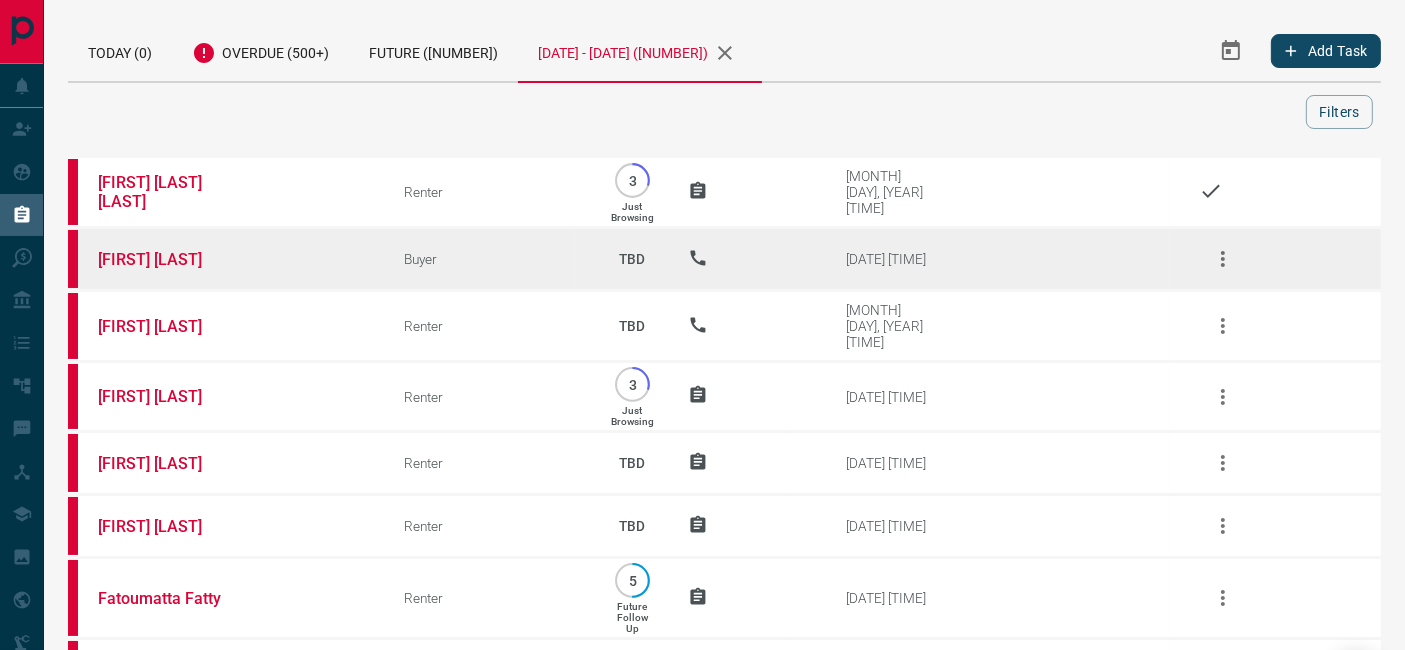 click 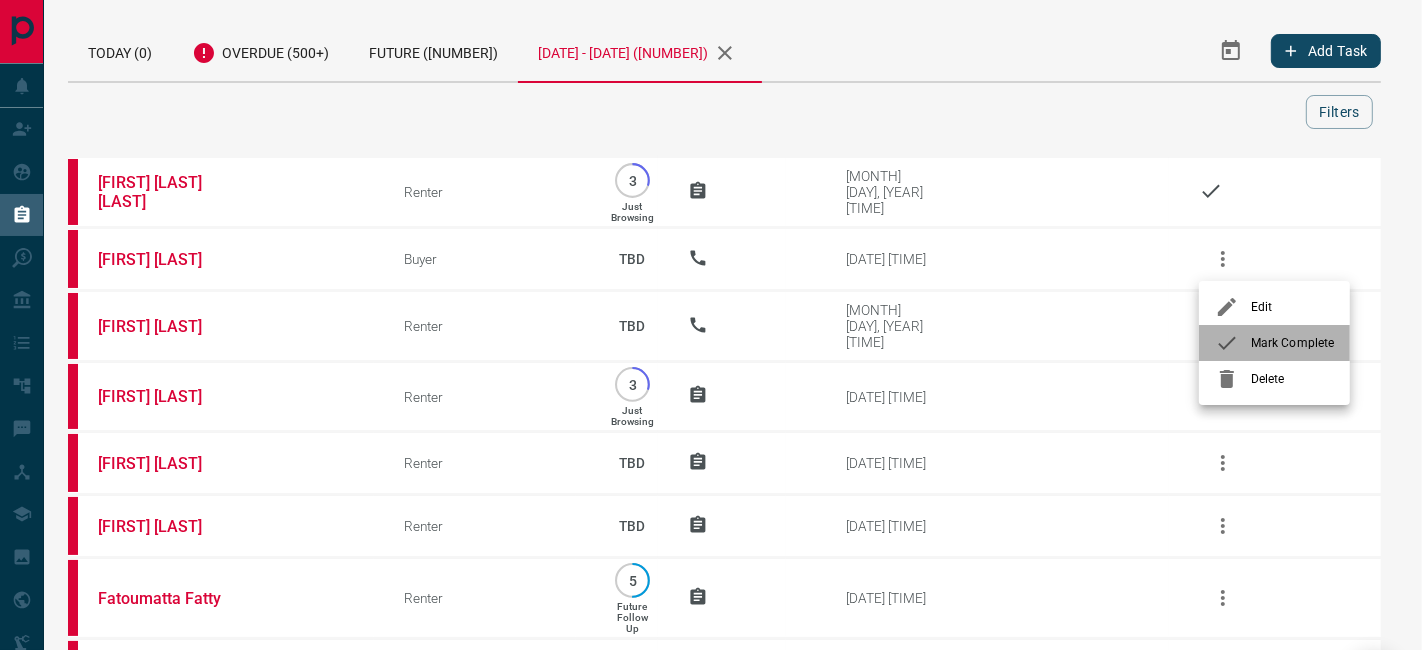 click on "Mark Complete" at bounding box center [1292, 343] 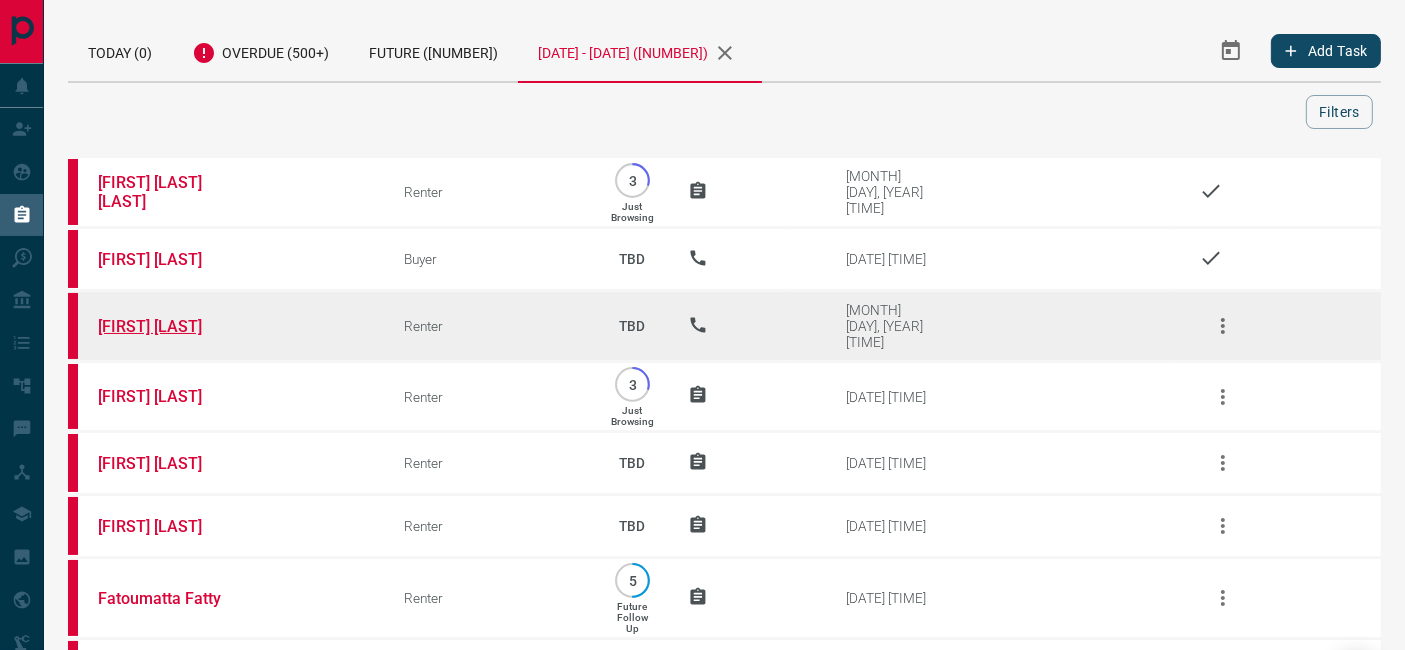 click on "[FIRST] [LAST]" at bounding box center (173, 326) 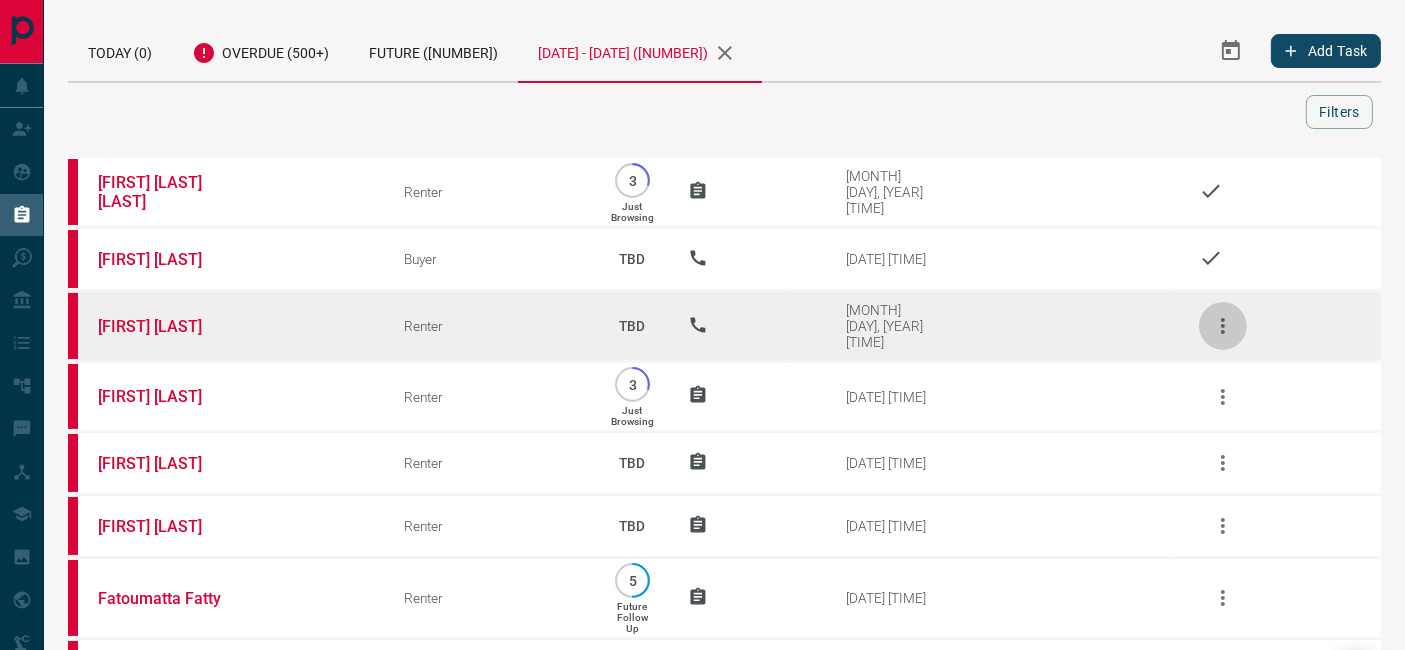 click 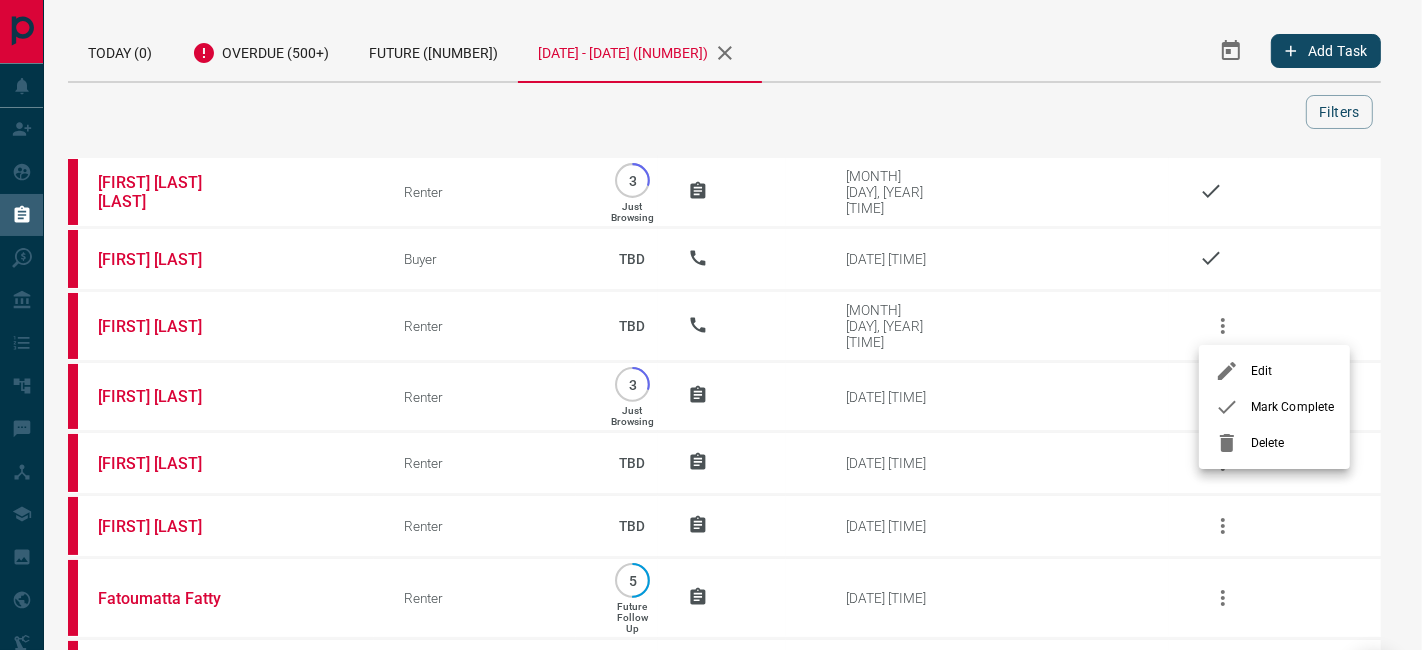 click at bounding box center (1233, 407) 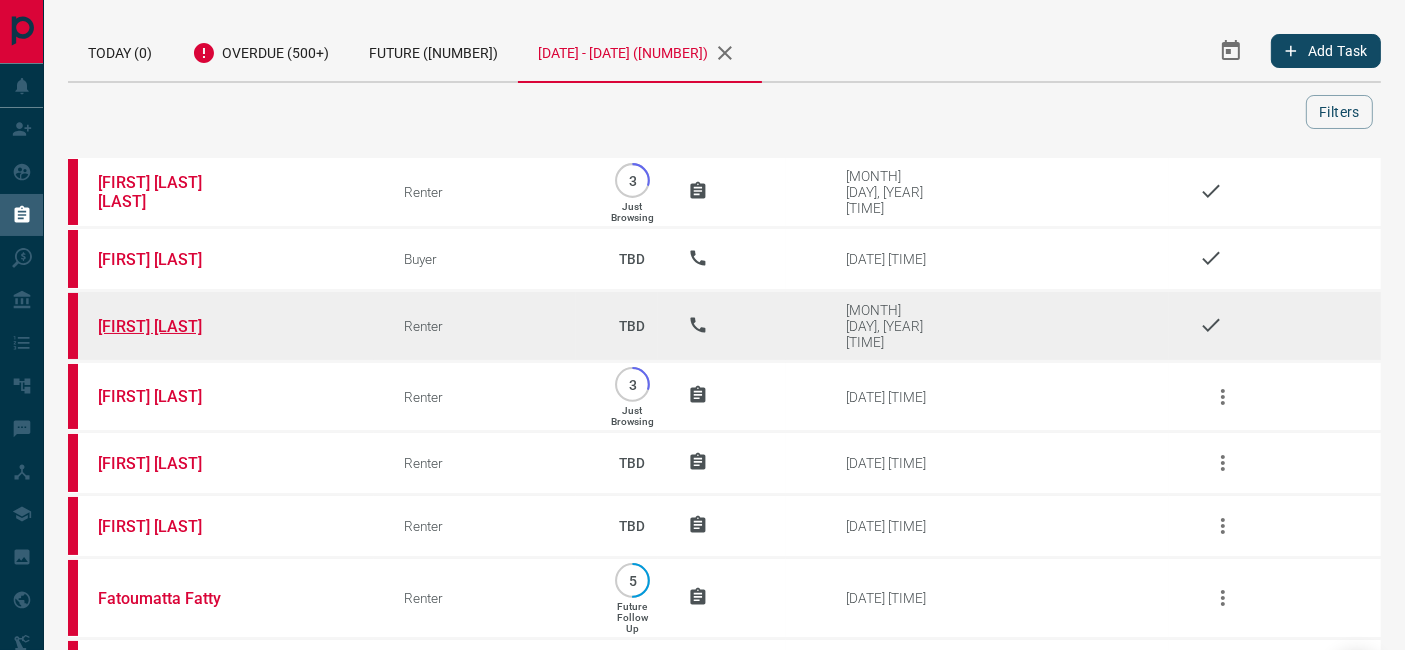 click on "[FIRST] [LAST]" at bounding box center [173, 326] 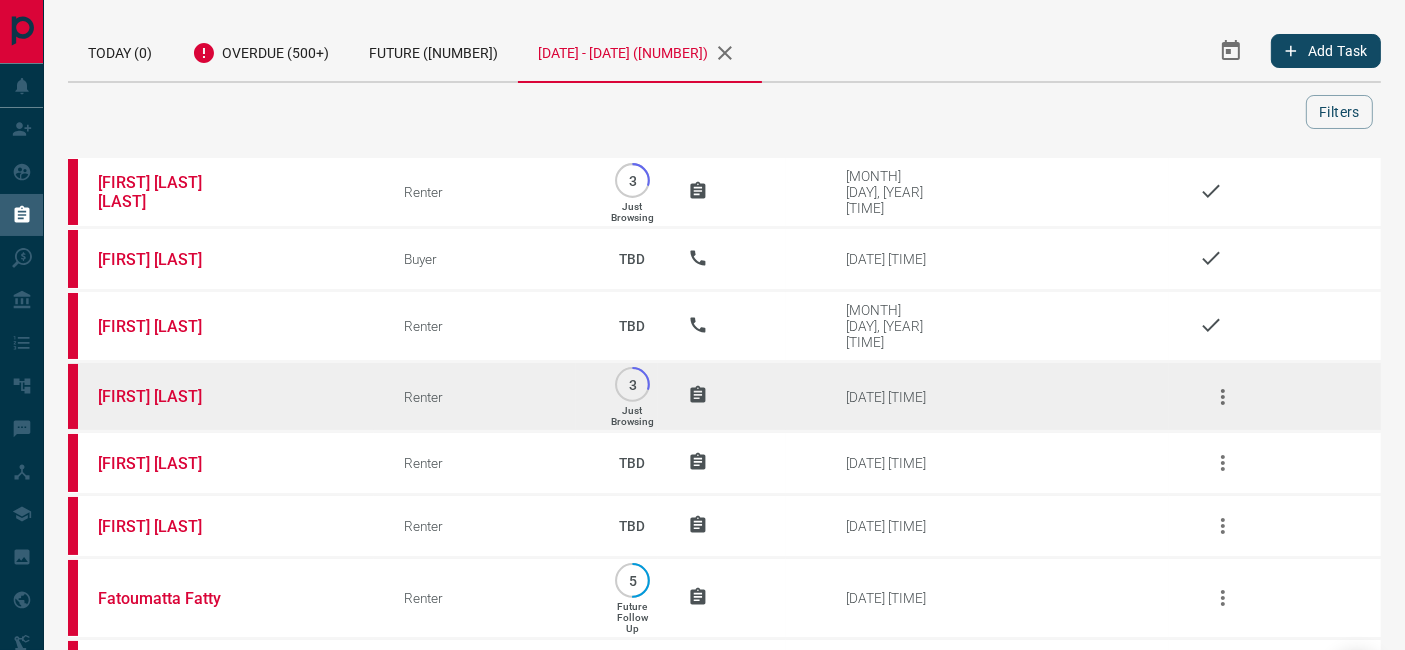 click on "[FIRST] [LAST]" at bounding box center [173, 396] 